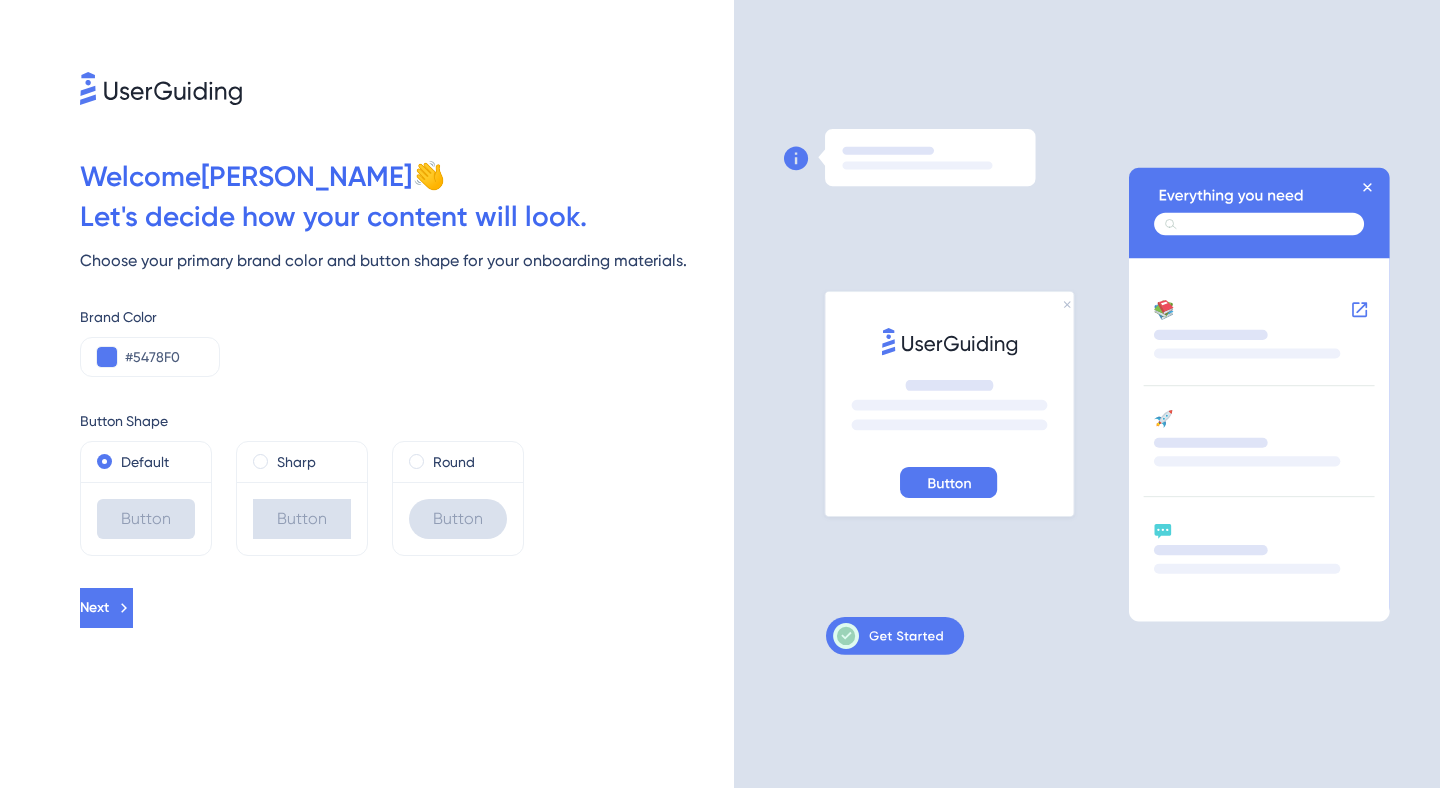 scroll, scrollTop: 0, scrollLeft: 0, axis: both 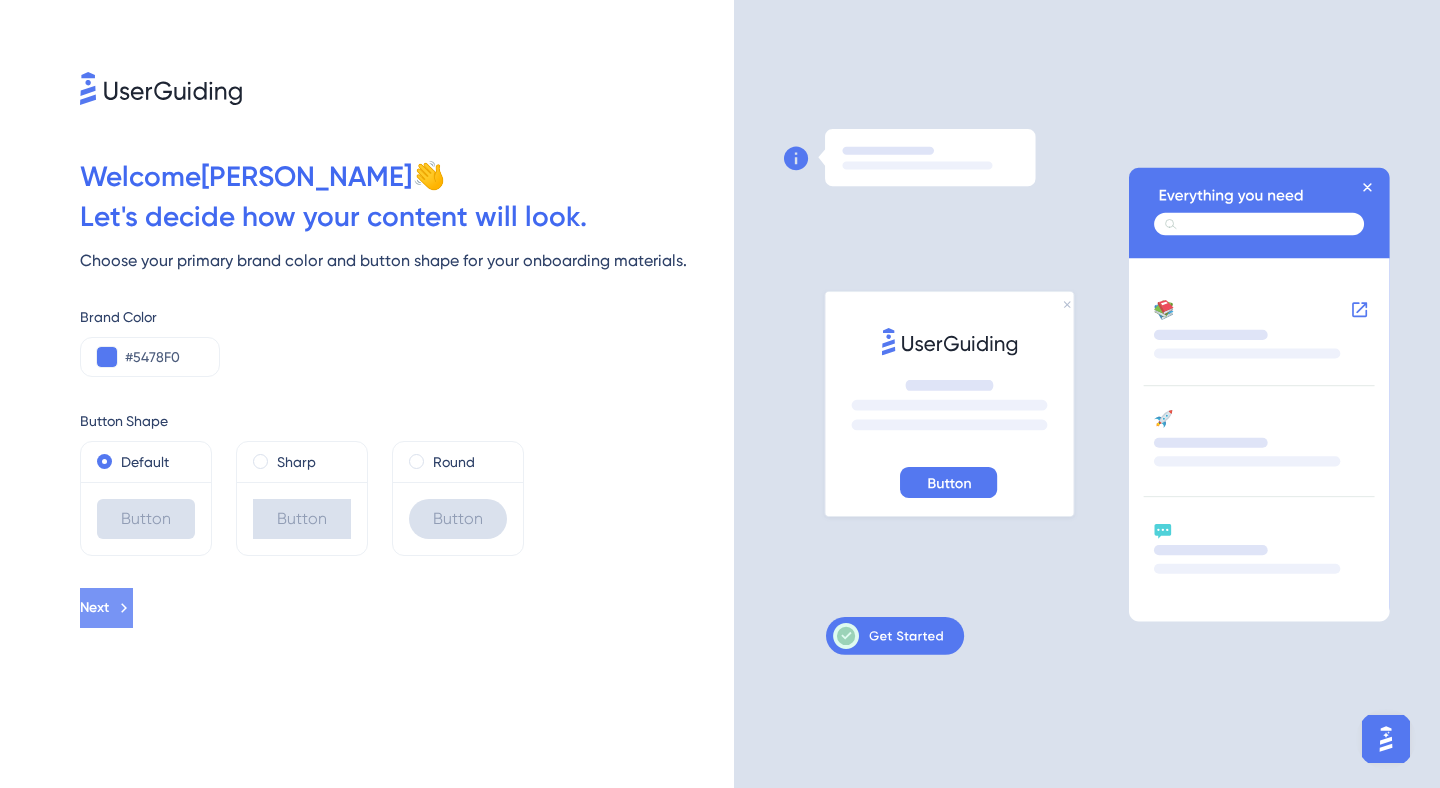 click 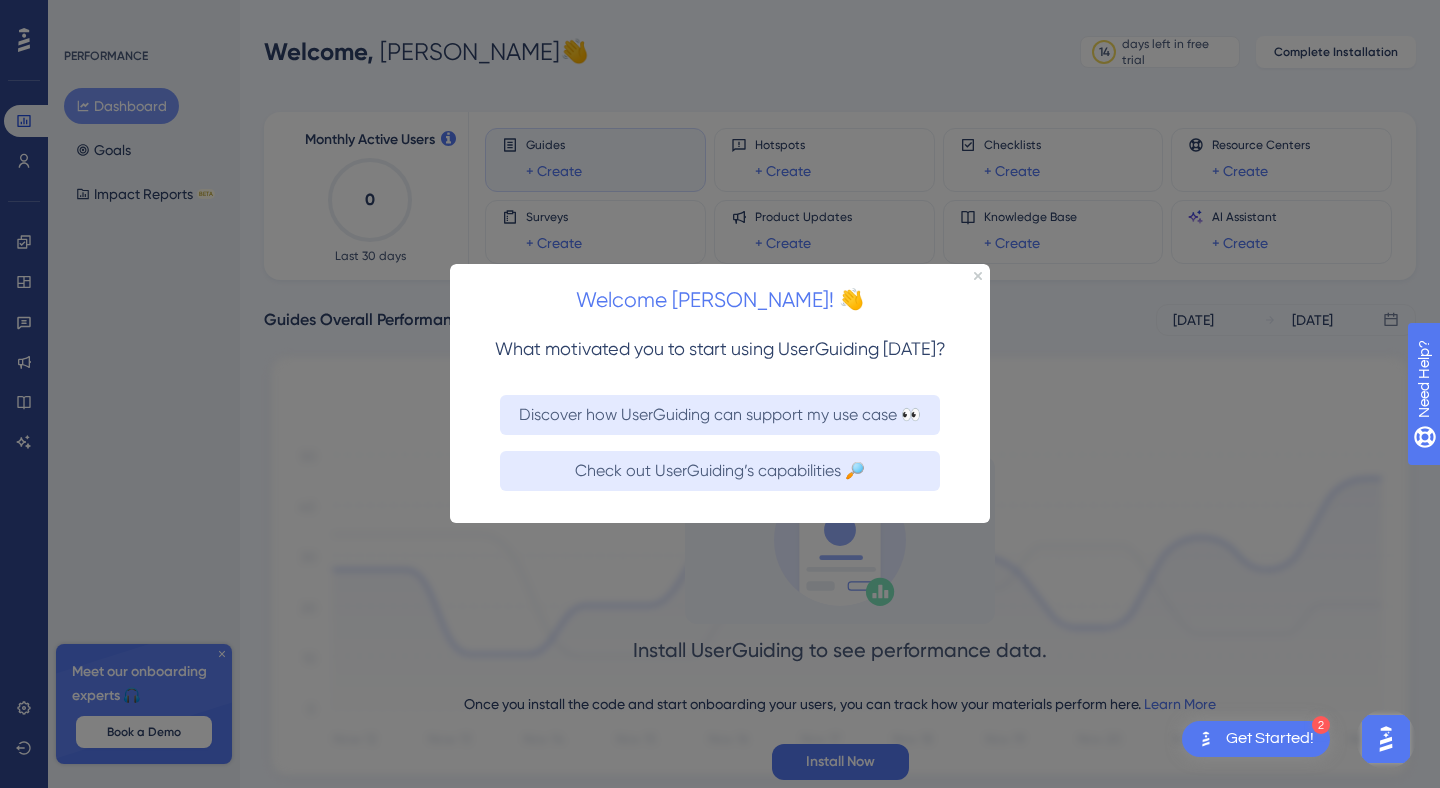 scroll, scrollTop: 0, scrollLeft: 0, axis: both 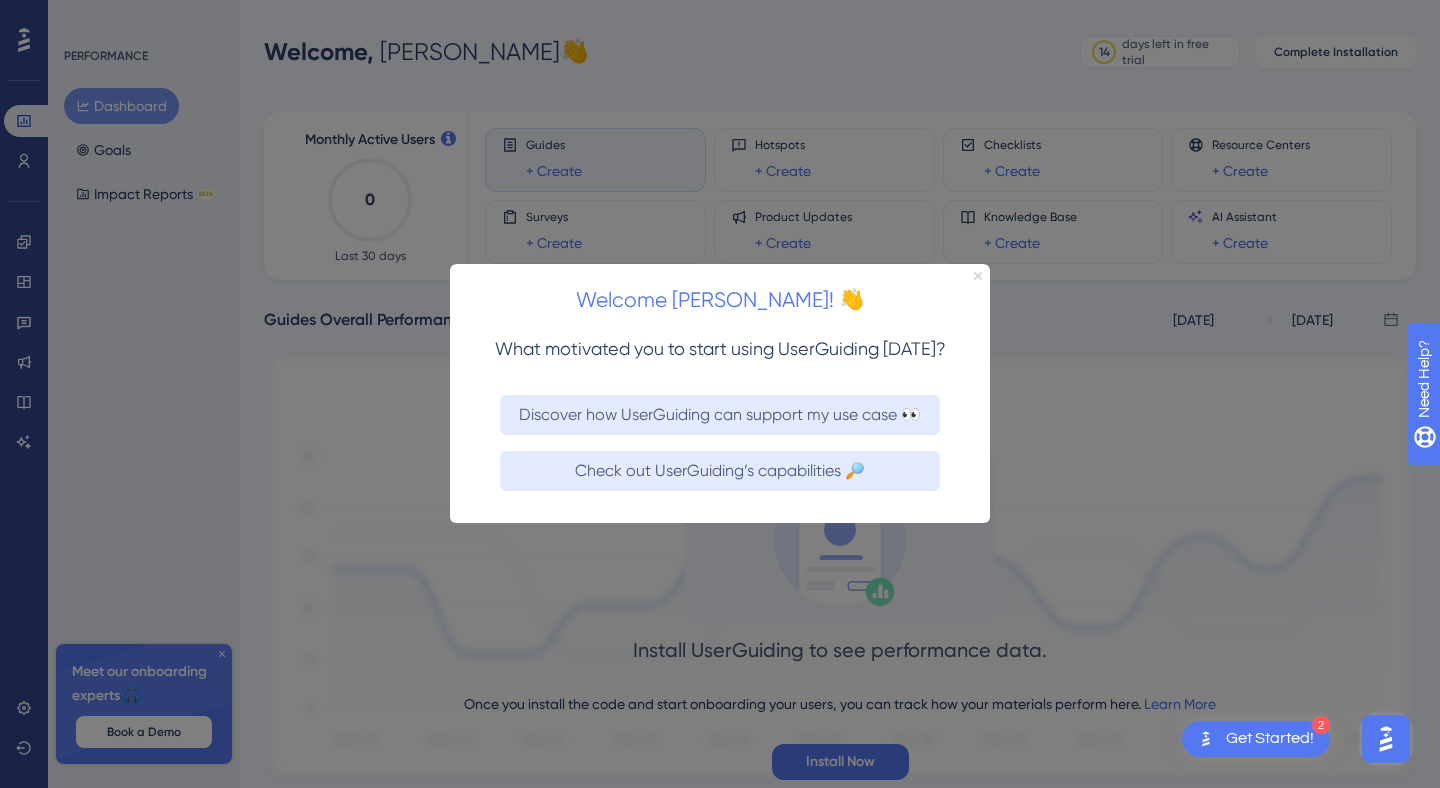 click 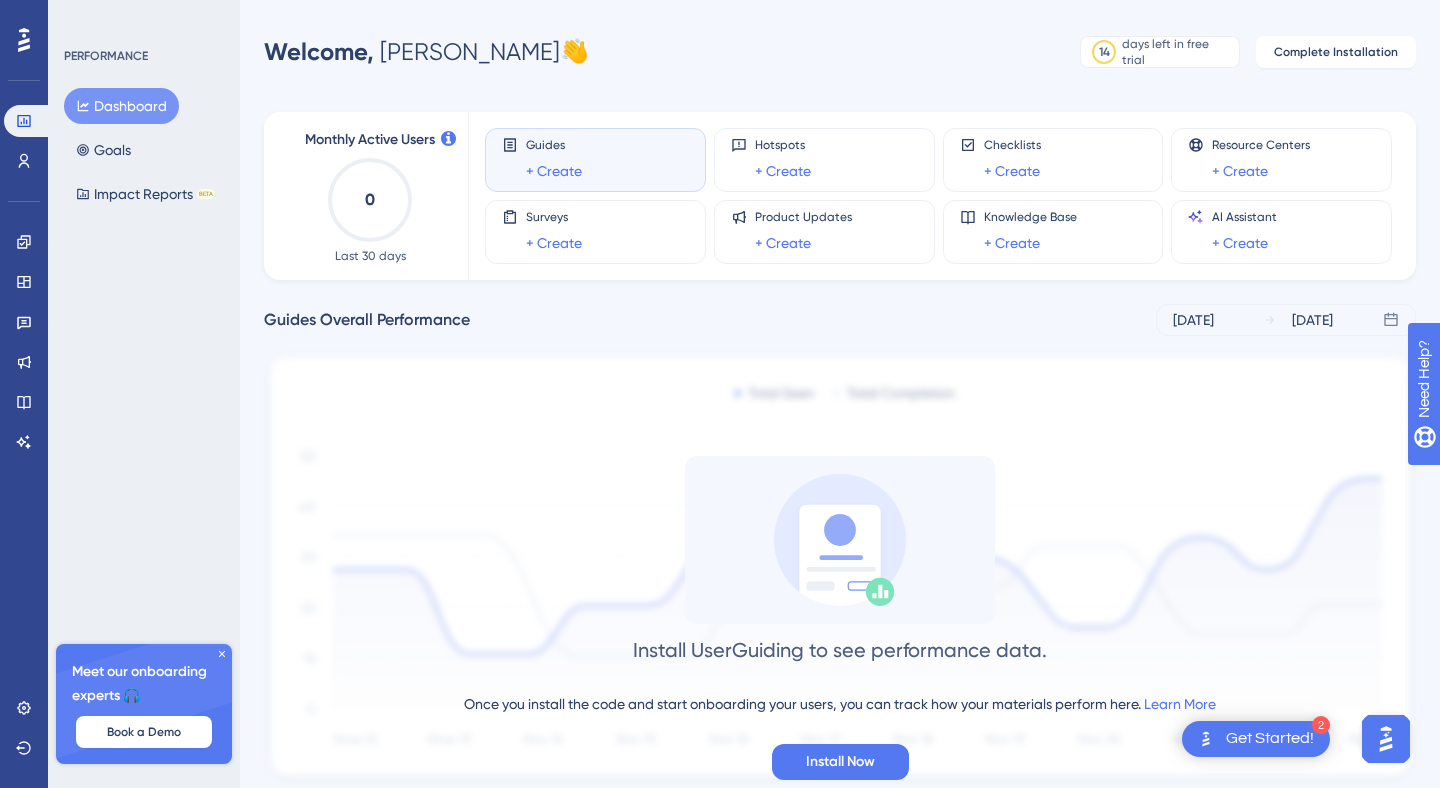 click 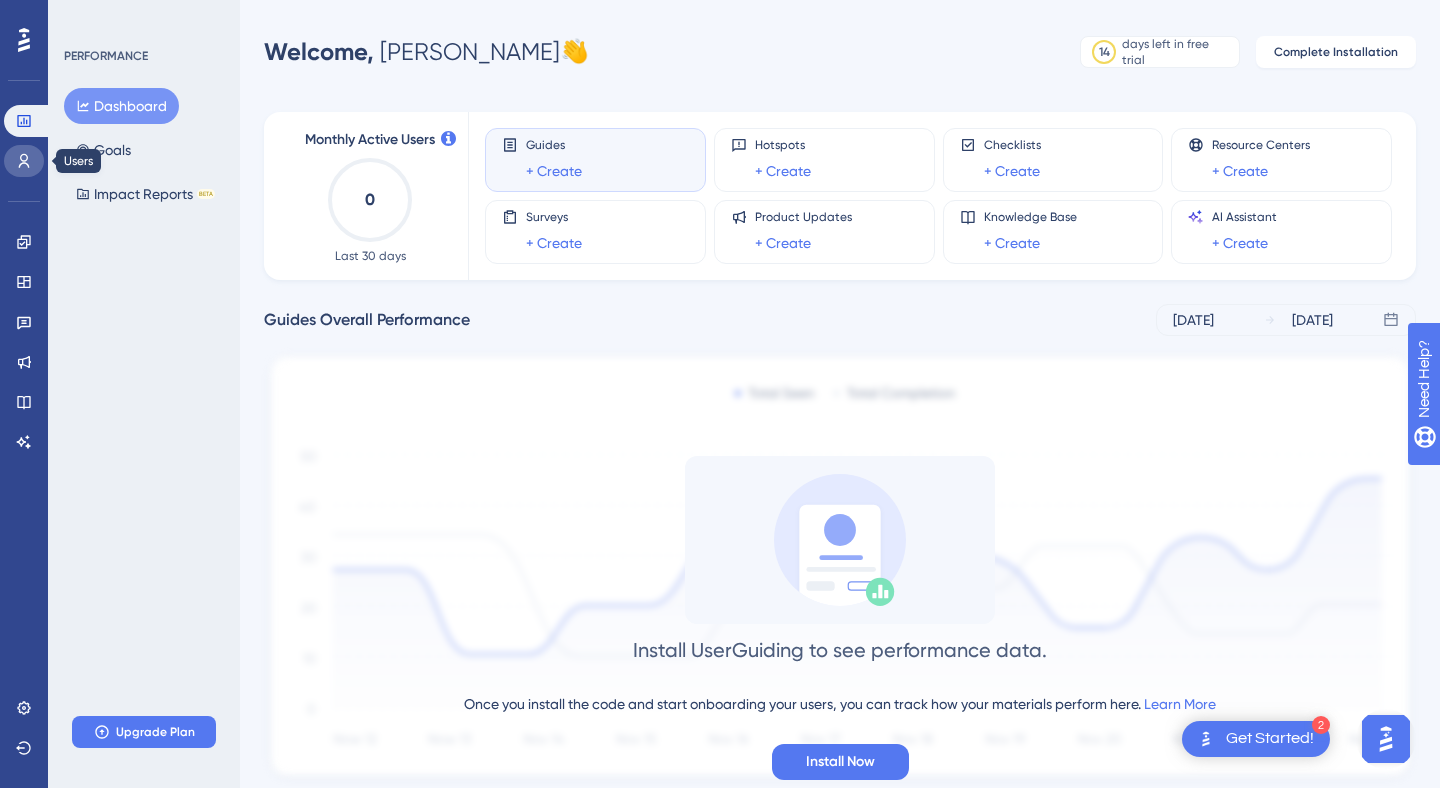 click 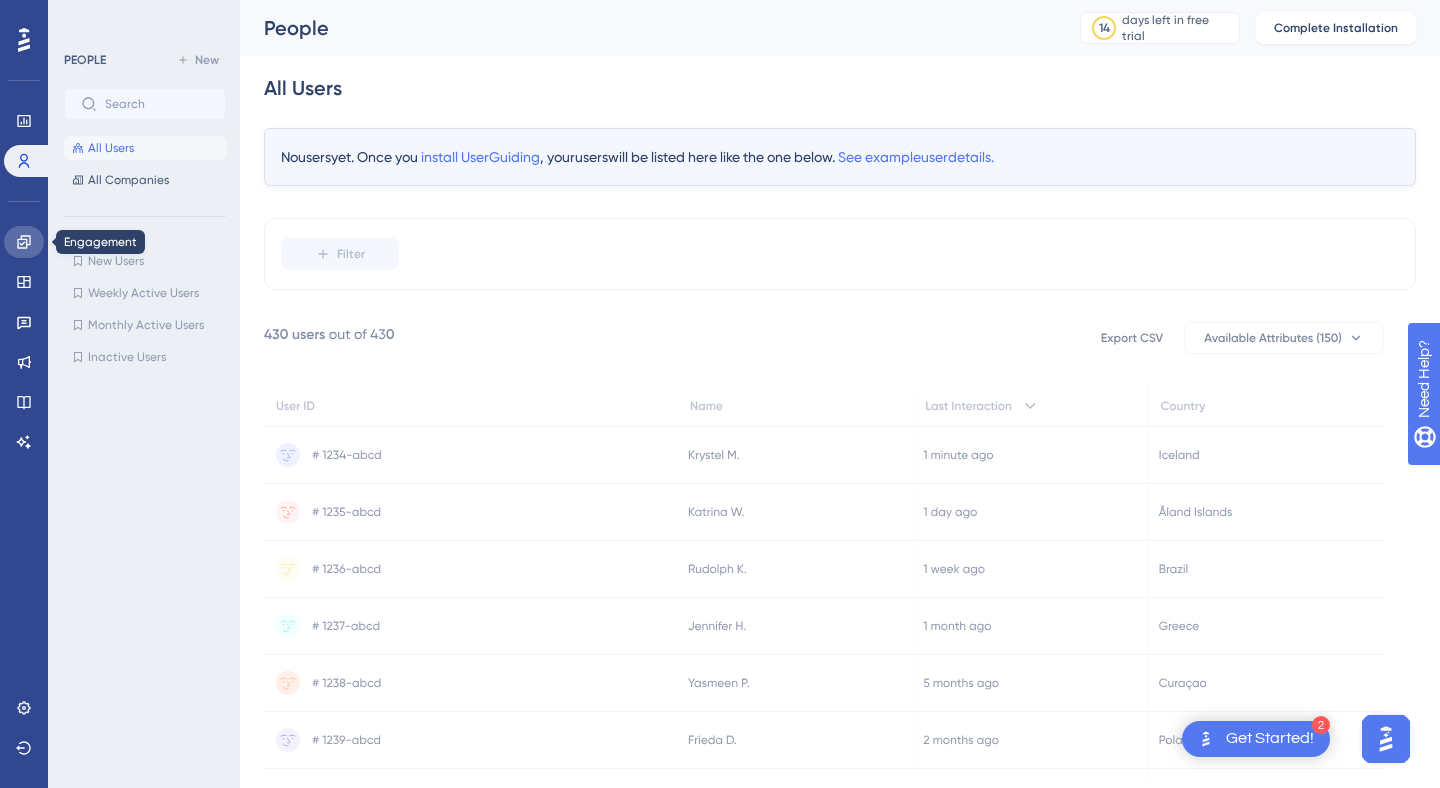 click 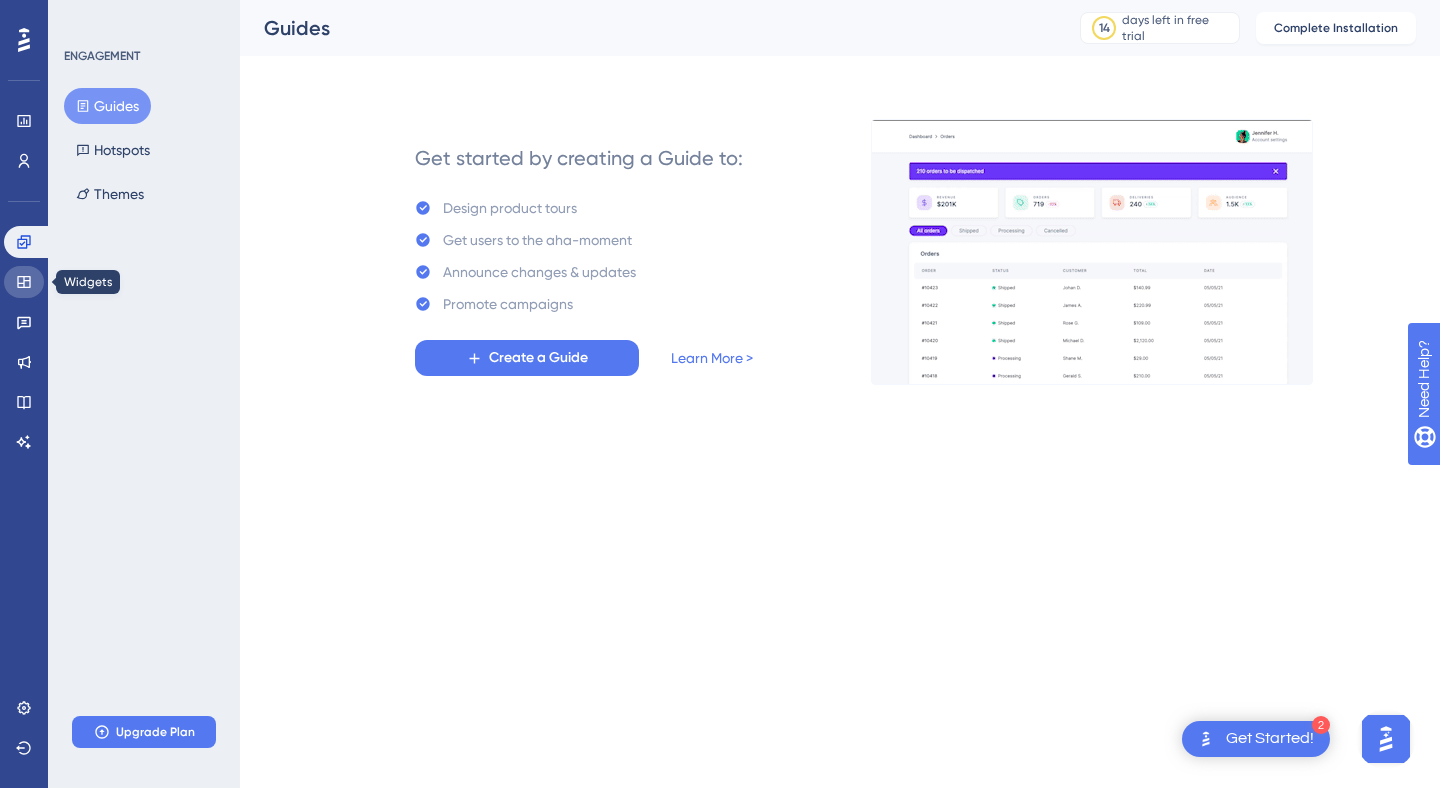 click at bounding box center [24, 282] 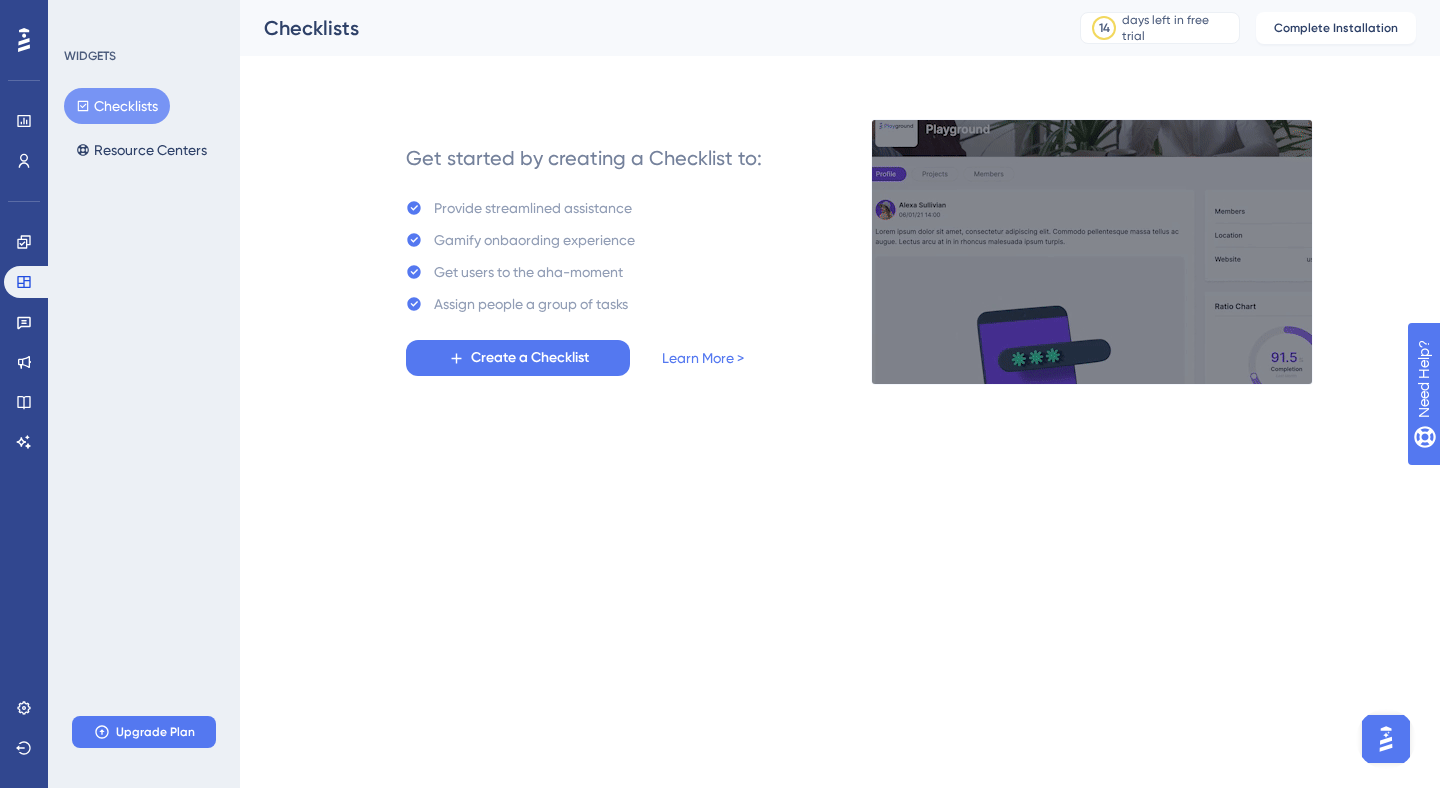 click at bounding box center [24, 40] 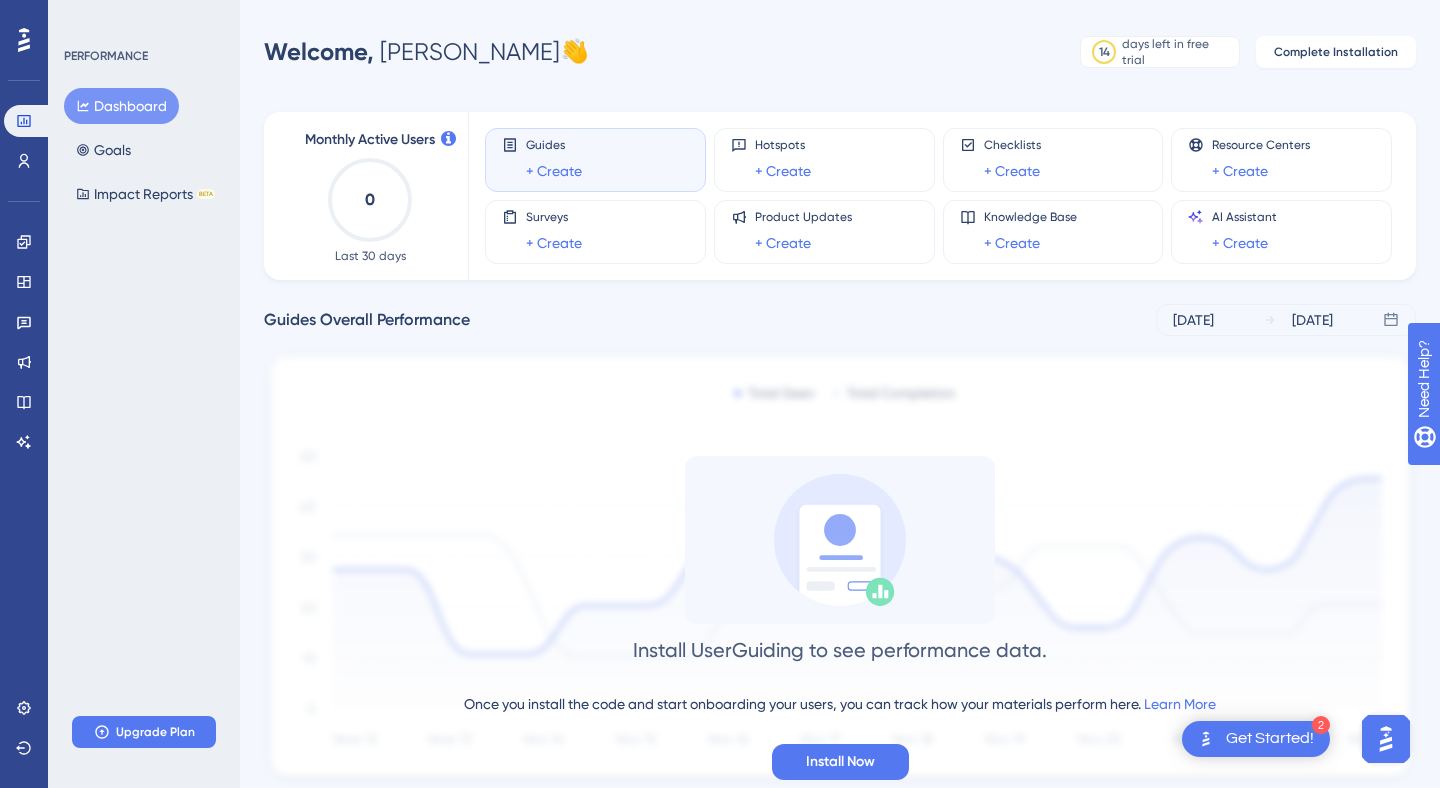 scroll, scrollTop: 60, scrollLeft: 0, axis: vertical 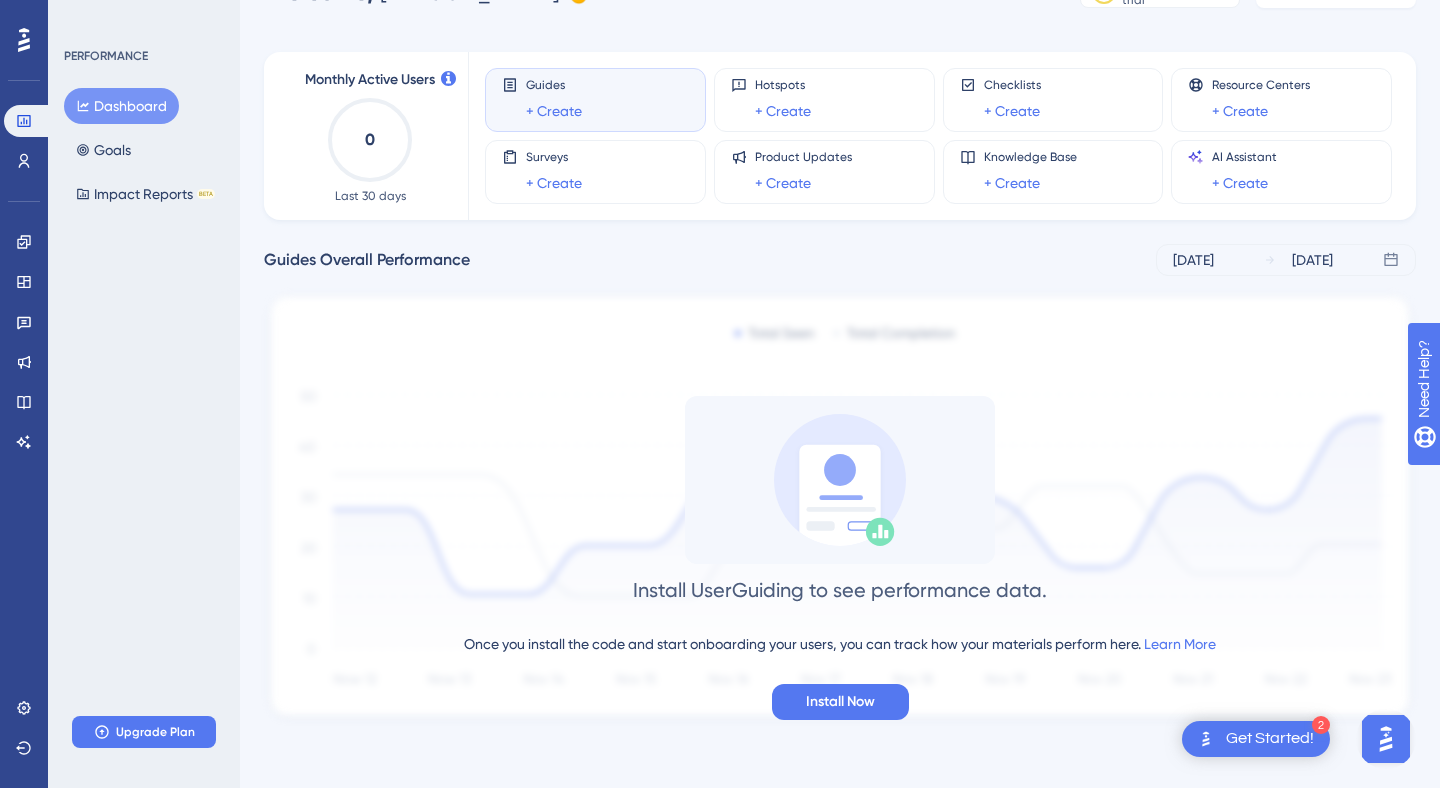 click on "Install UserGuiding to see performance data. Once you install the code and start onboarding your users, you can track how your materials perform here.   Learn More Install Now" at bounding box center [840, 558] 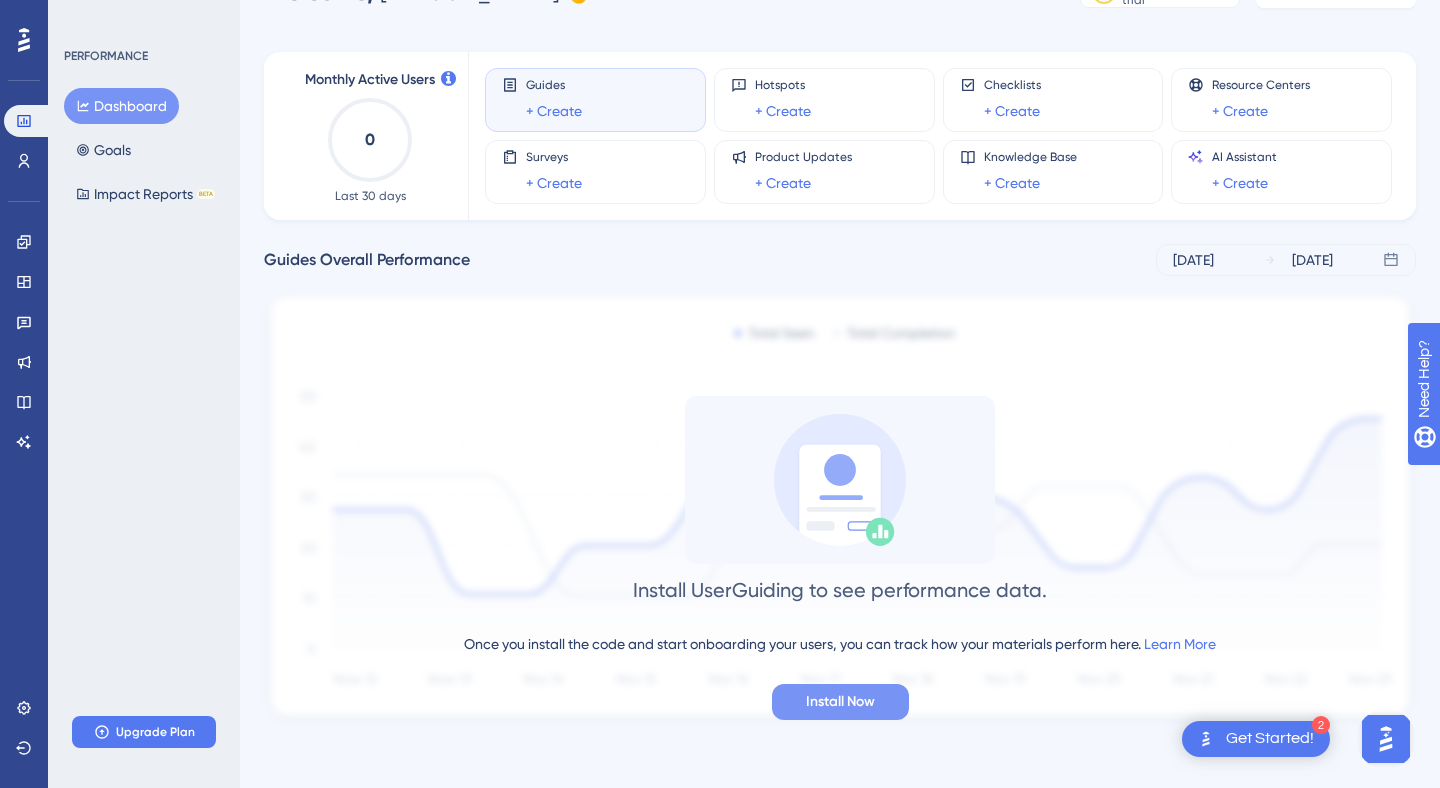 click on "Install Now" at bounding box center [840, 702] 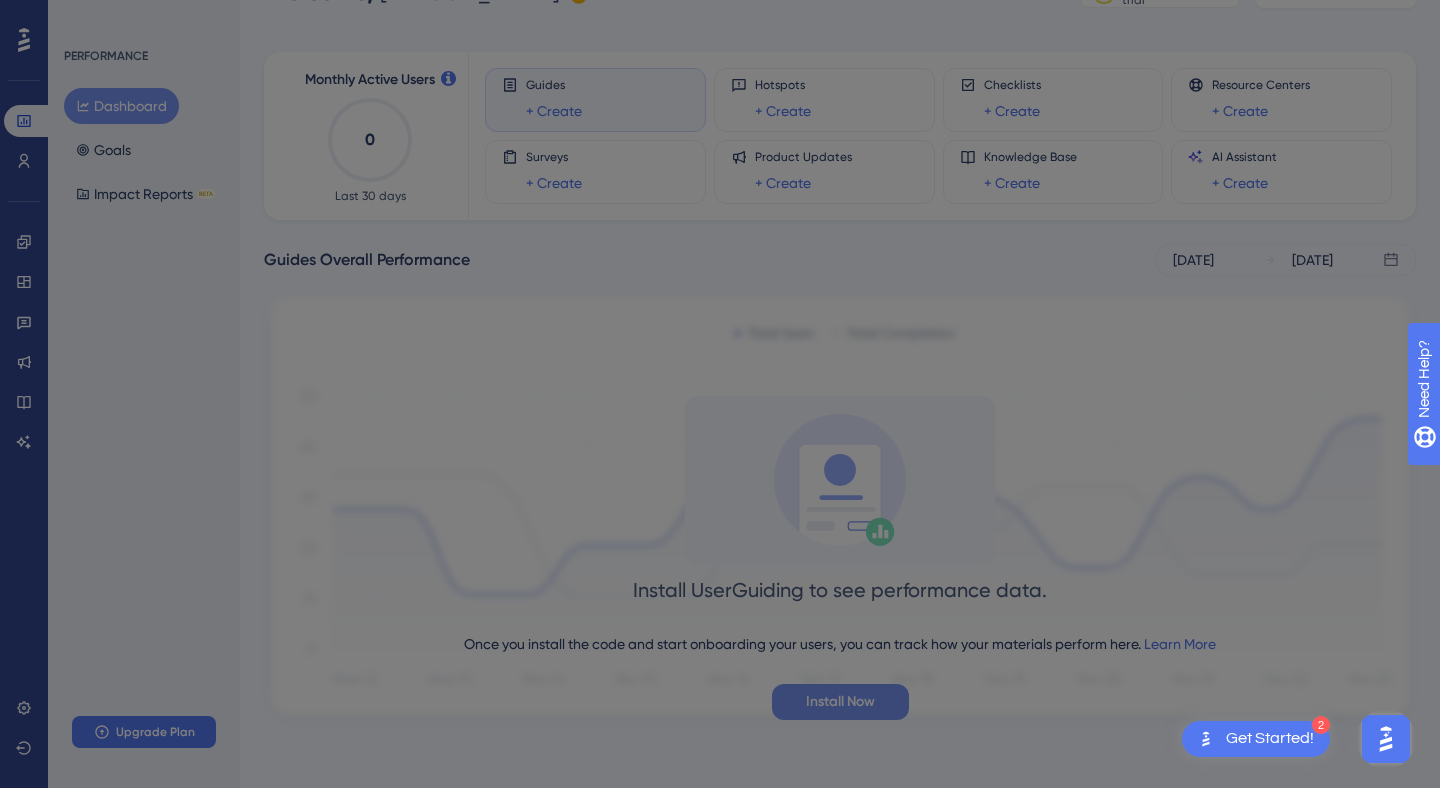 scroll, scrollTop: 0, scrollLeft: 0, axis: both 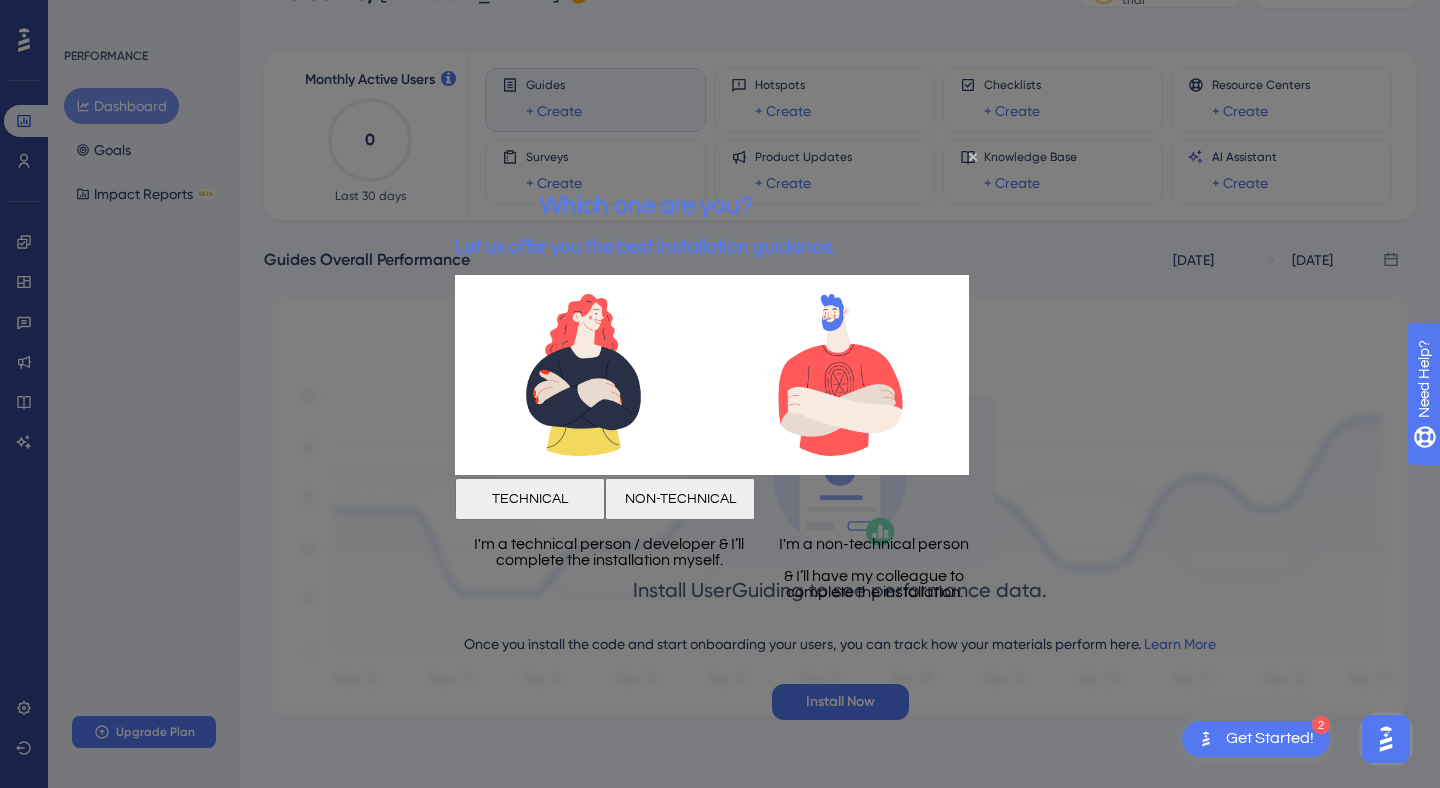 click on "TECHNICAL" at bounding box center [530, 498] 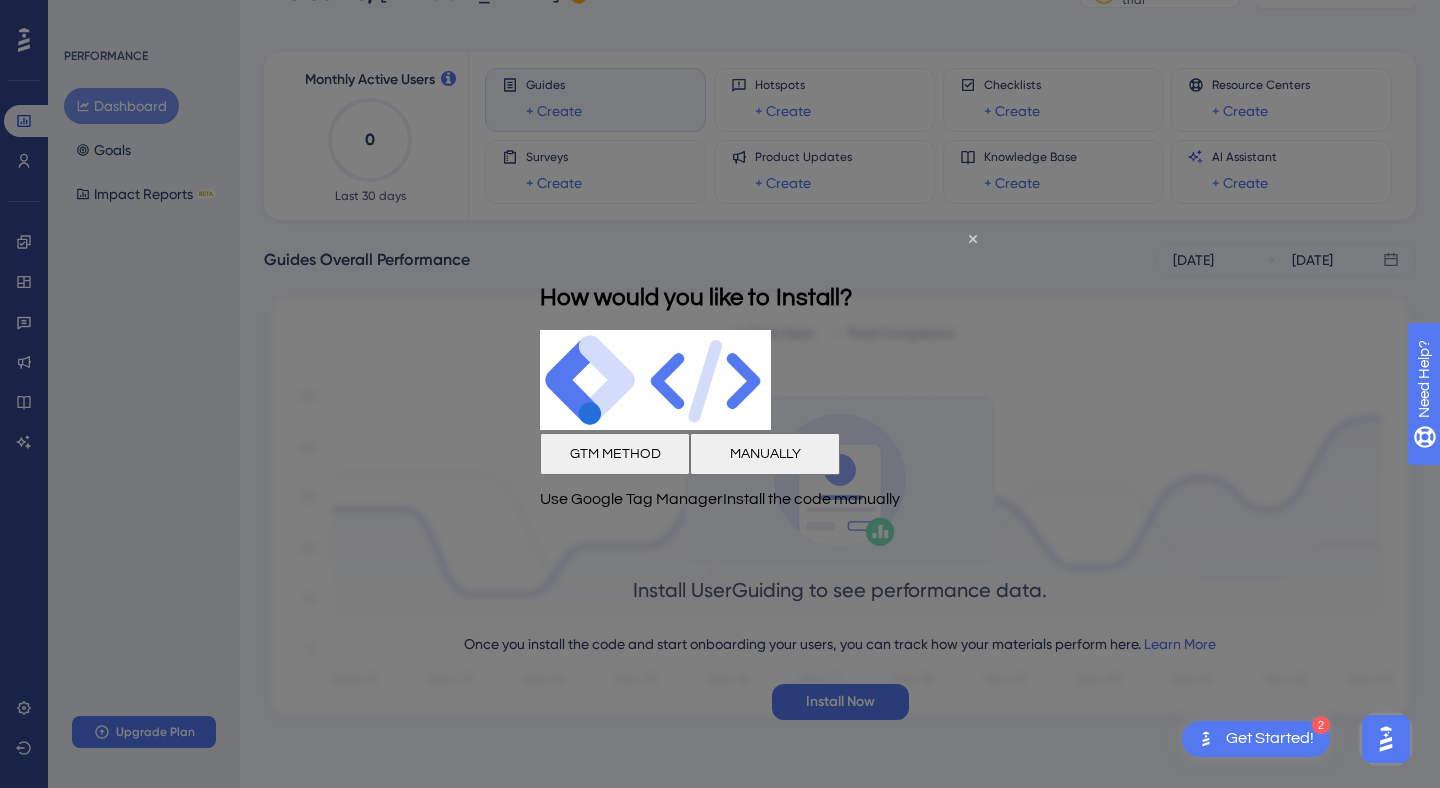 click on "MANUALLY" at bounding box center [765, 454] 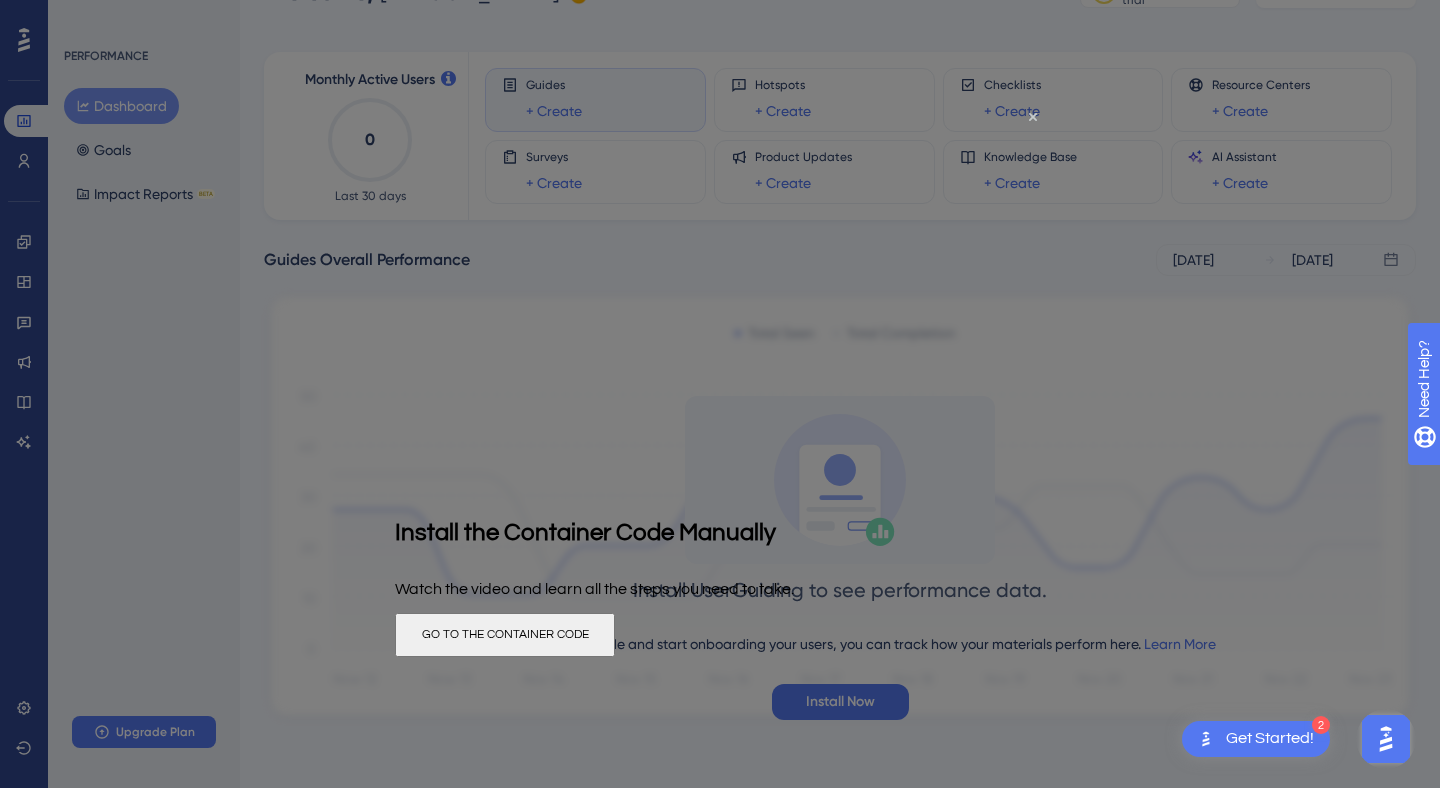 scroll, scrollTop: 0, scrollLeft: 0, axis: both 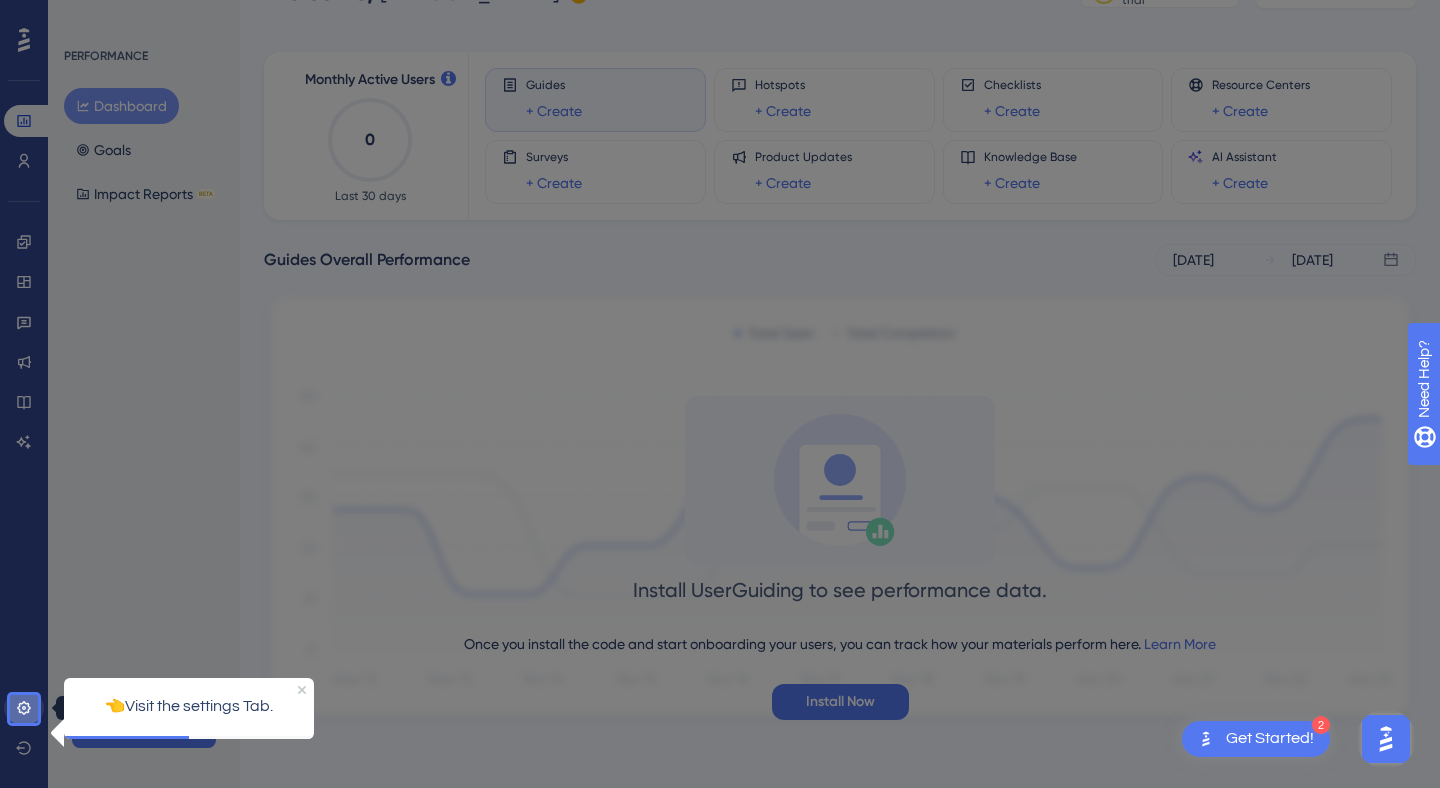click 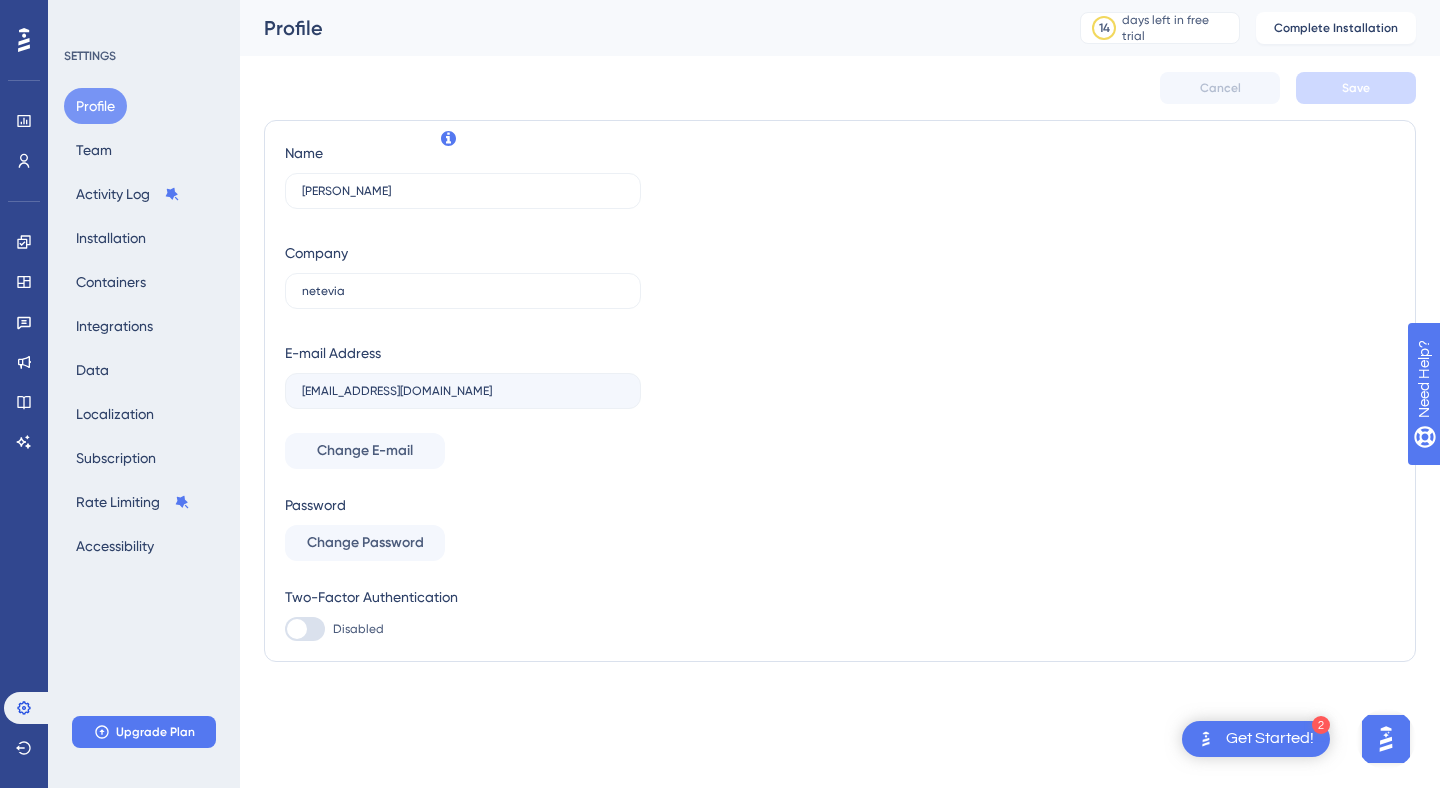 scroll, scrollTop: 0, scrollLeft: 0, axis: both 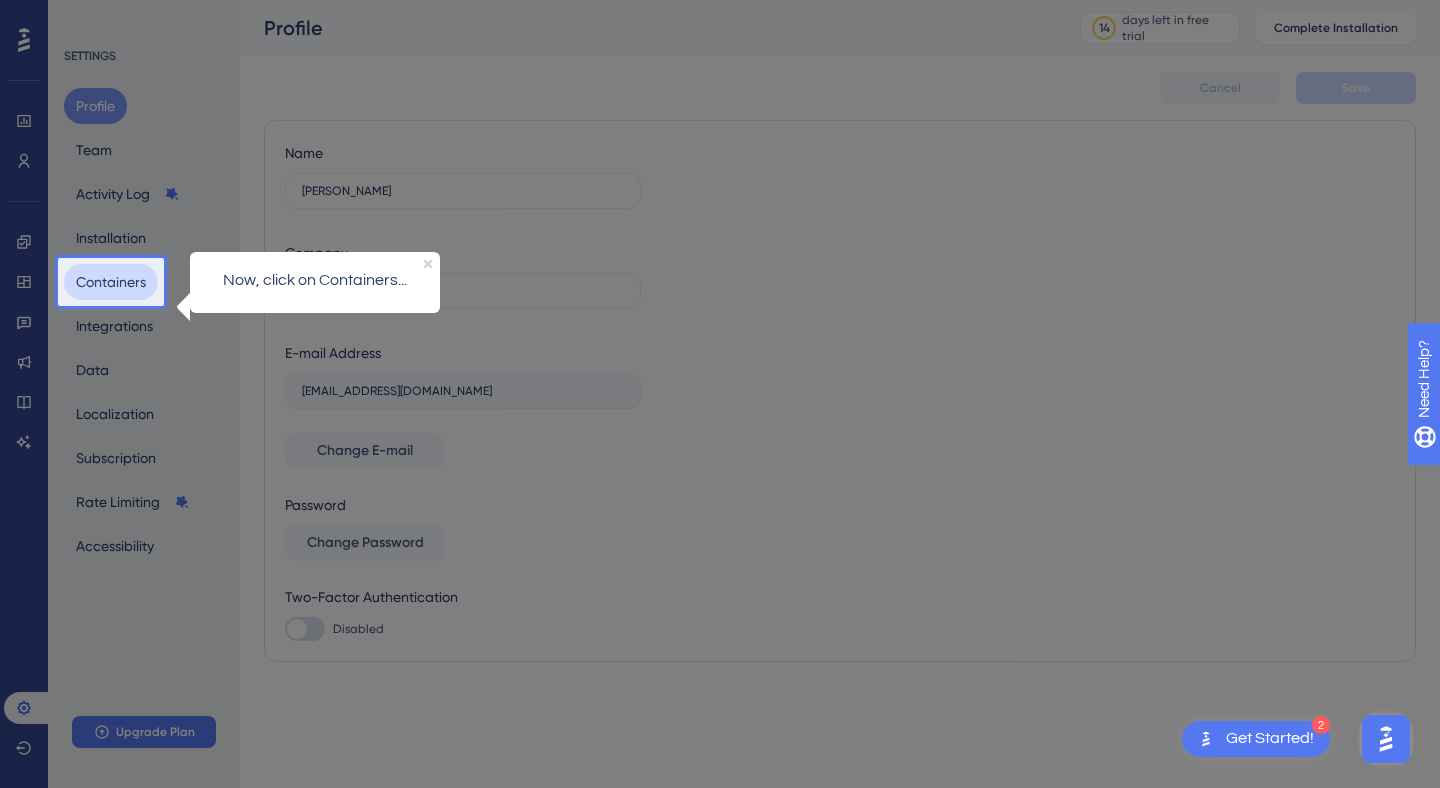 click on "Containers" at bounding box center (111, 282) 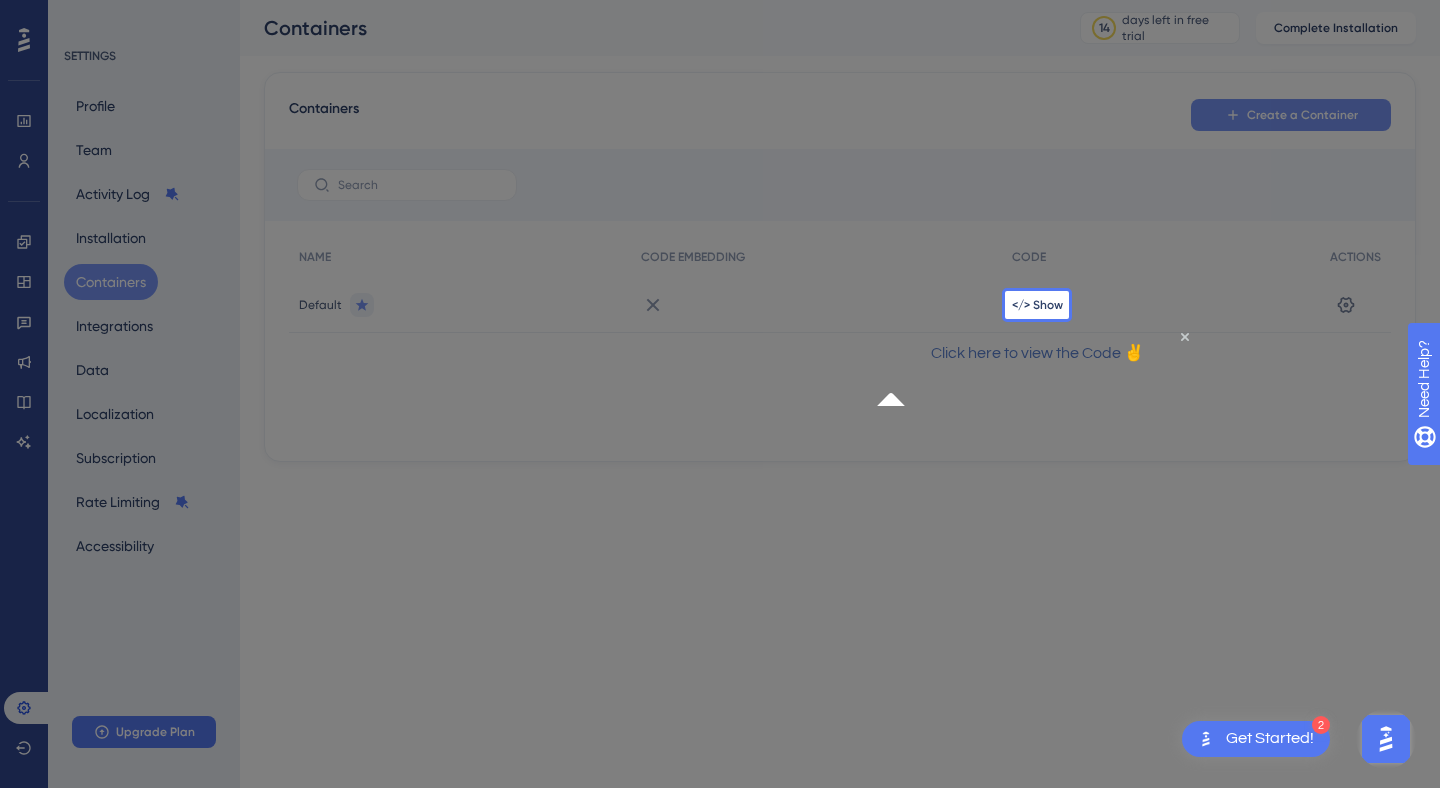 click on "Create a Container" at bounding box center [1291, 115] 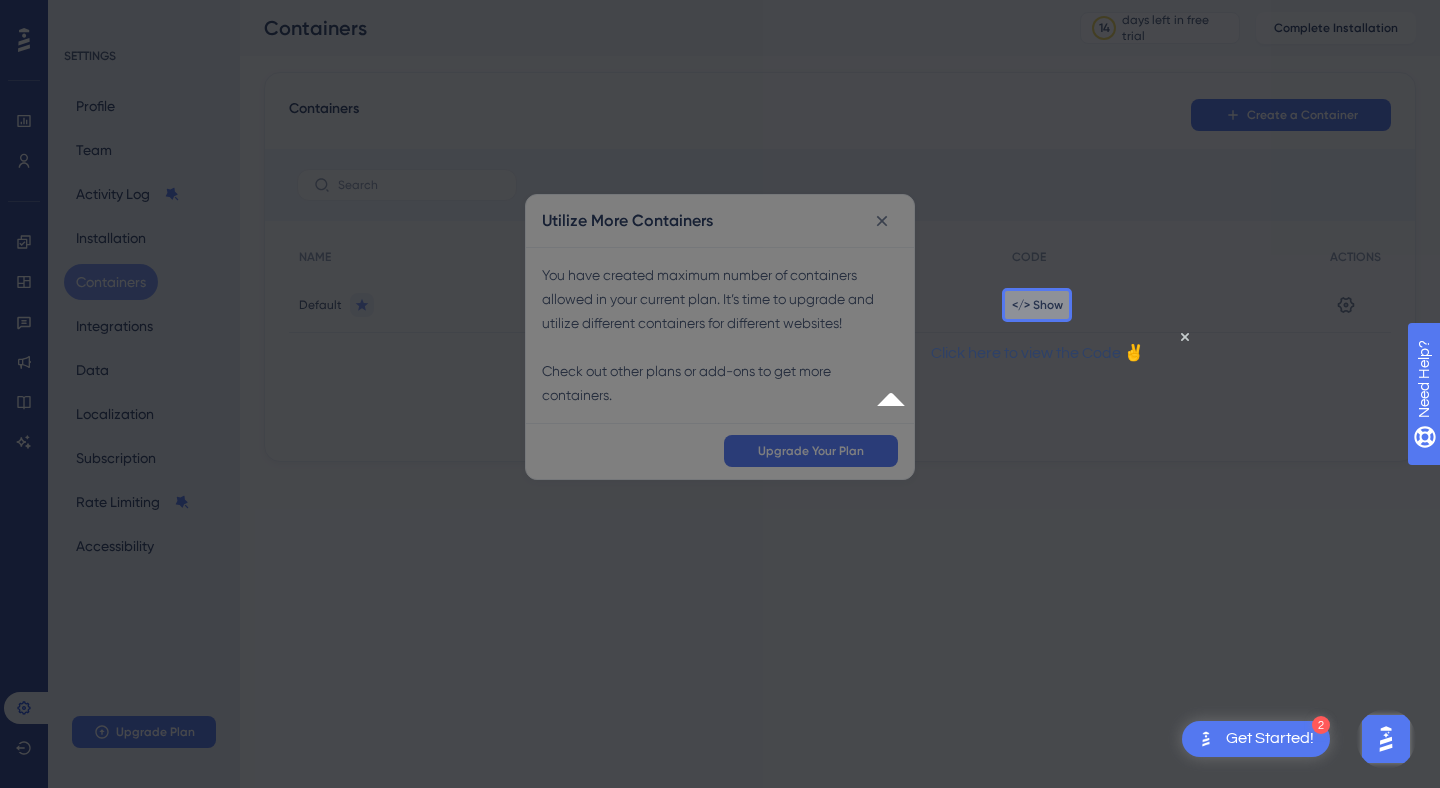 click on "You have created maximum number of containers allowed in your current plan. It’s time to upgrade and utilize different containers for different websites! Check out other plans or add-ons to get more containers." at bounding box center (720, 335) 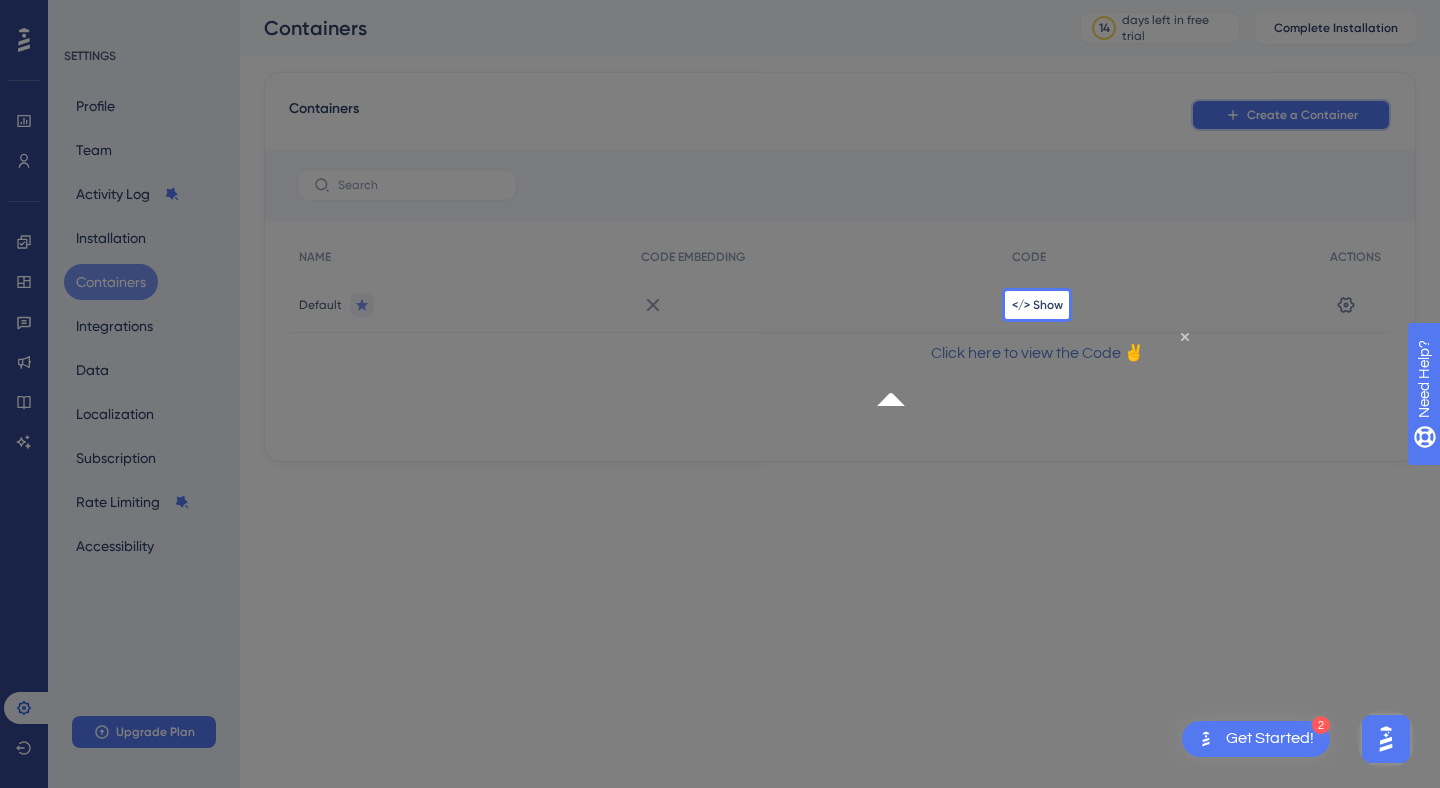 click on "Create a Container" at bounding box center (1291, 115) 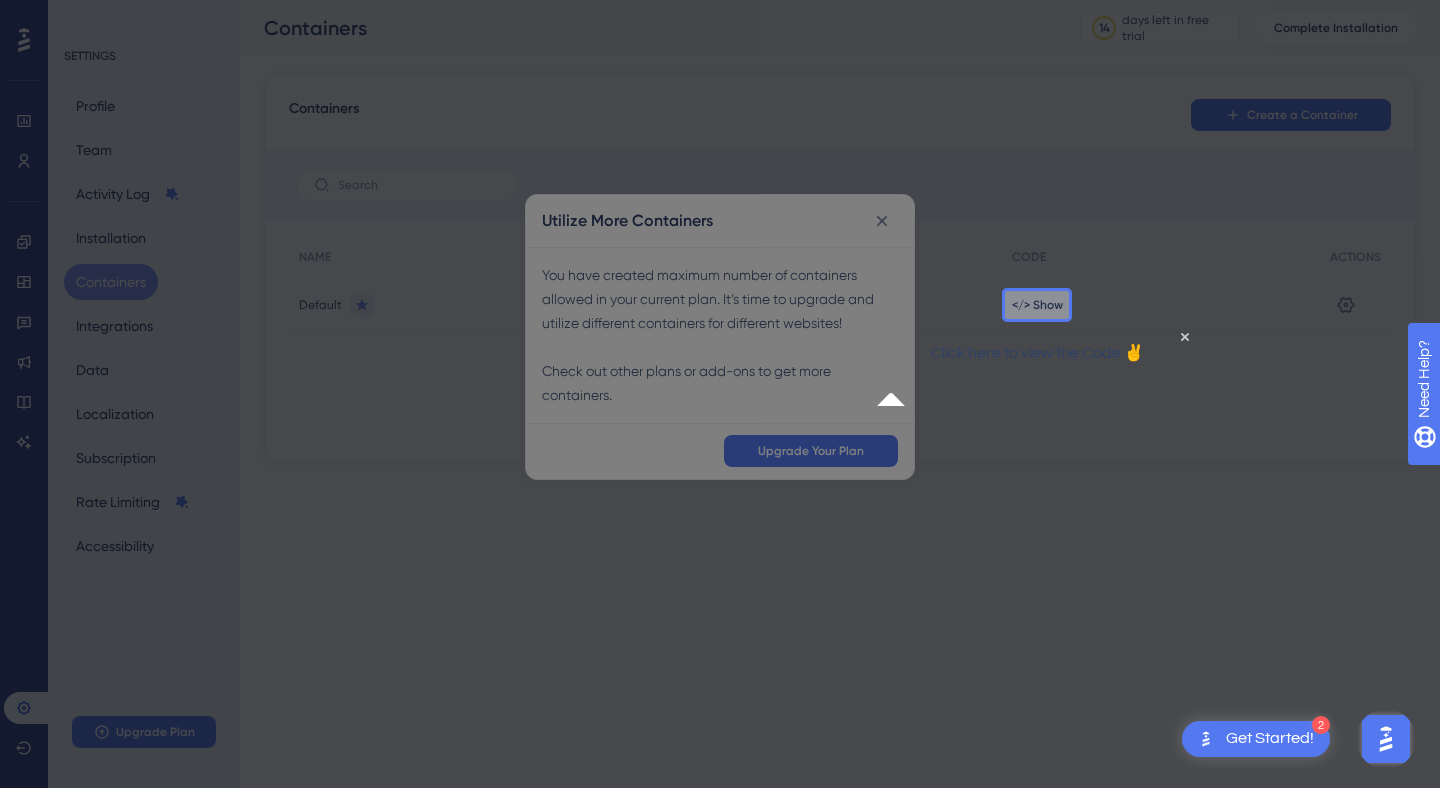 click on "Click here to view the Code ✌" at bounding box center (1036, 353) 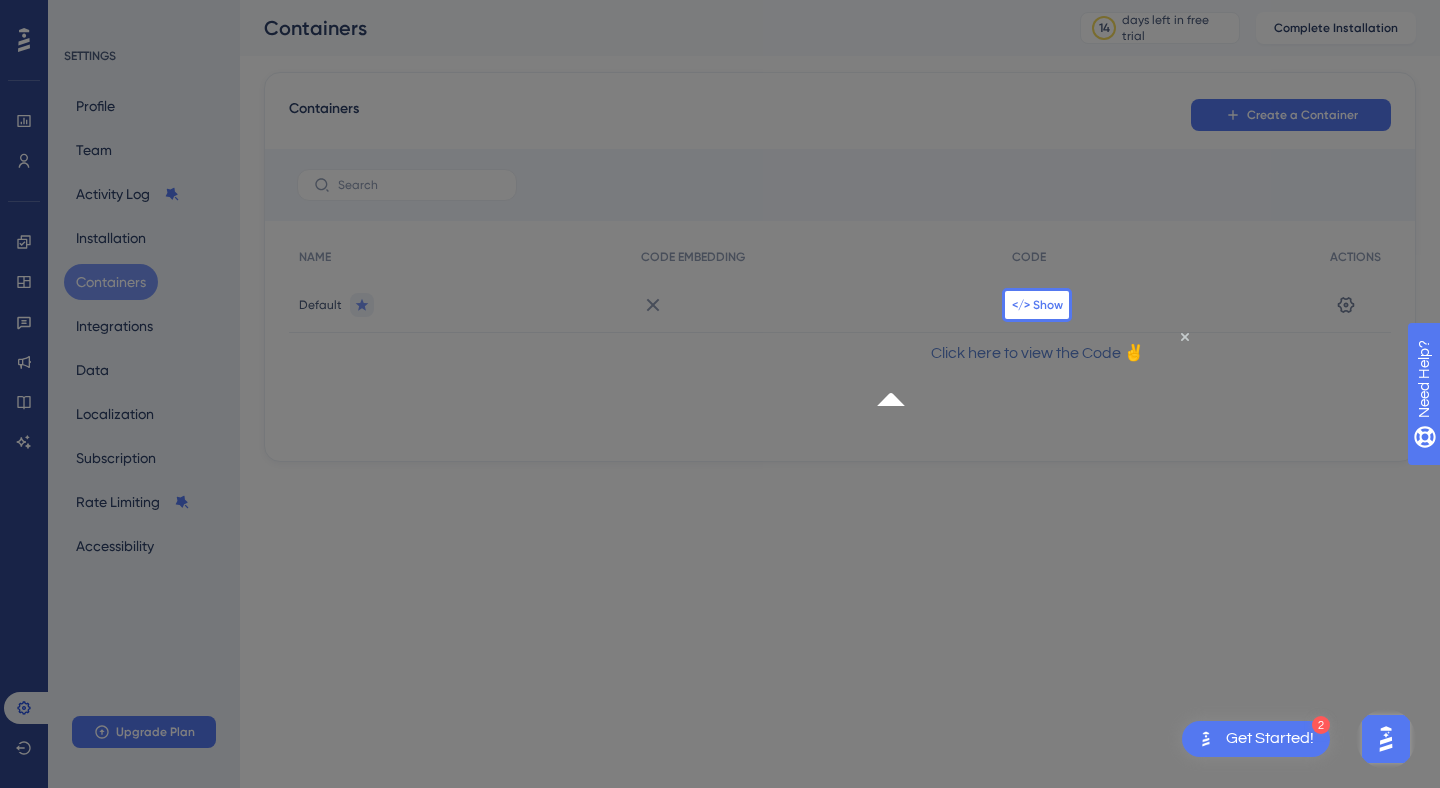 click on "</> Show" at bounding box center (1037, 305) 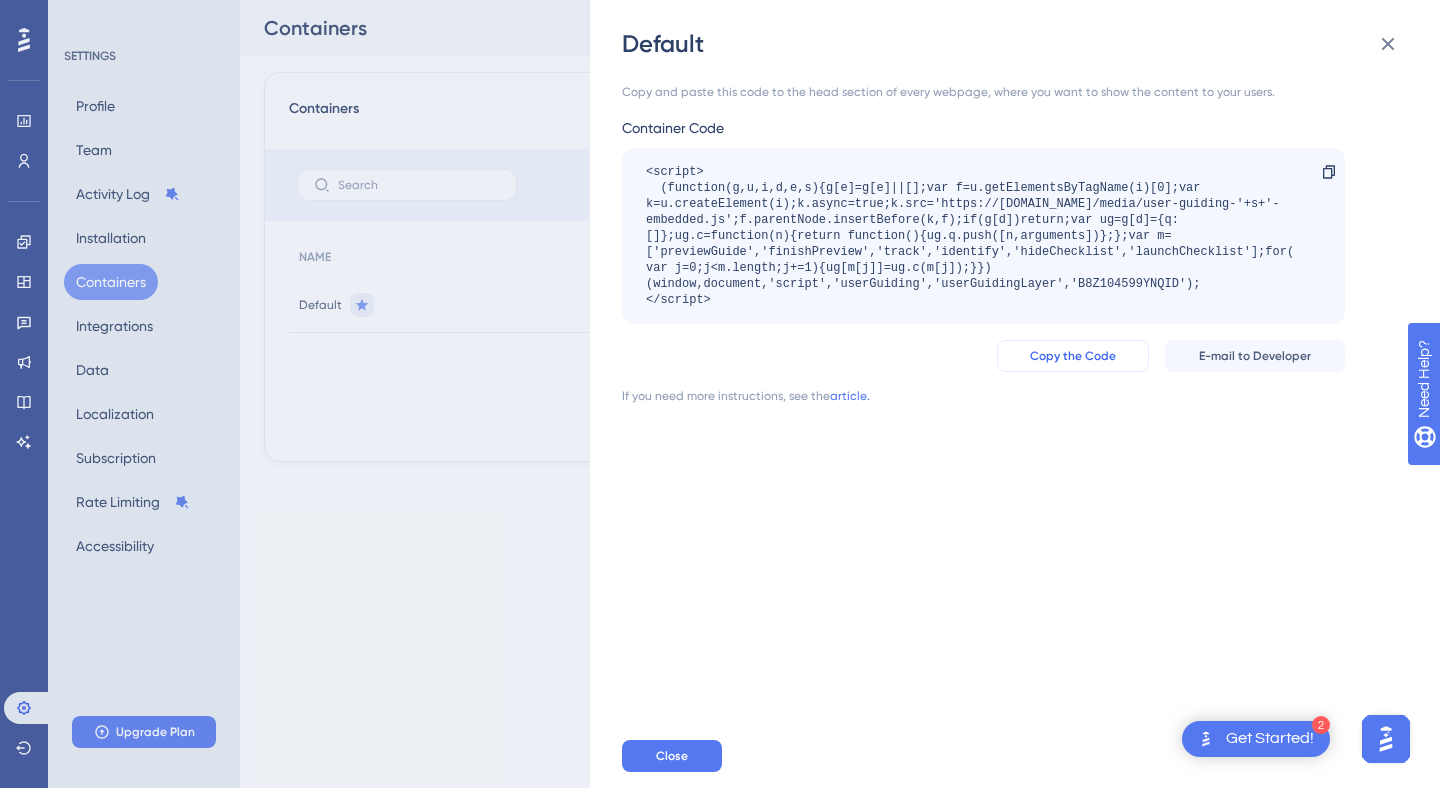 click on "Copy the Code" at bounding box center [1073, 356] 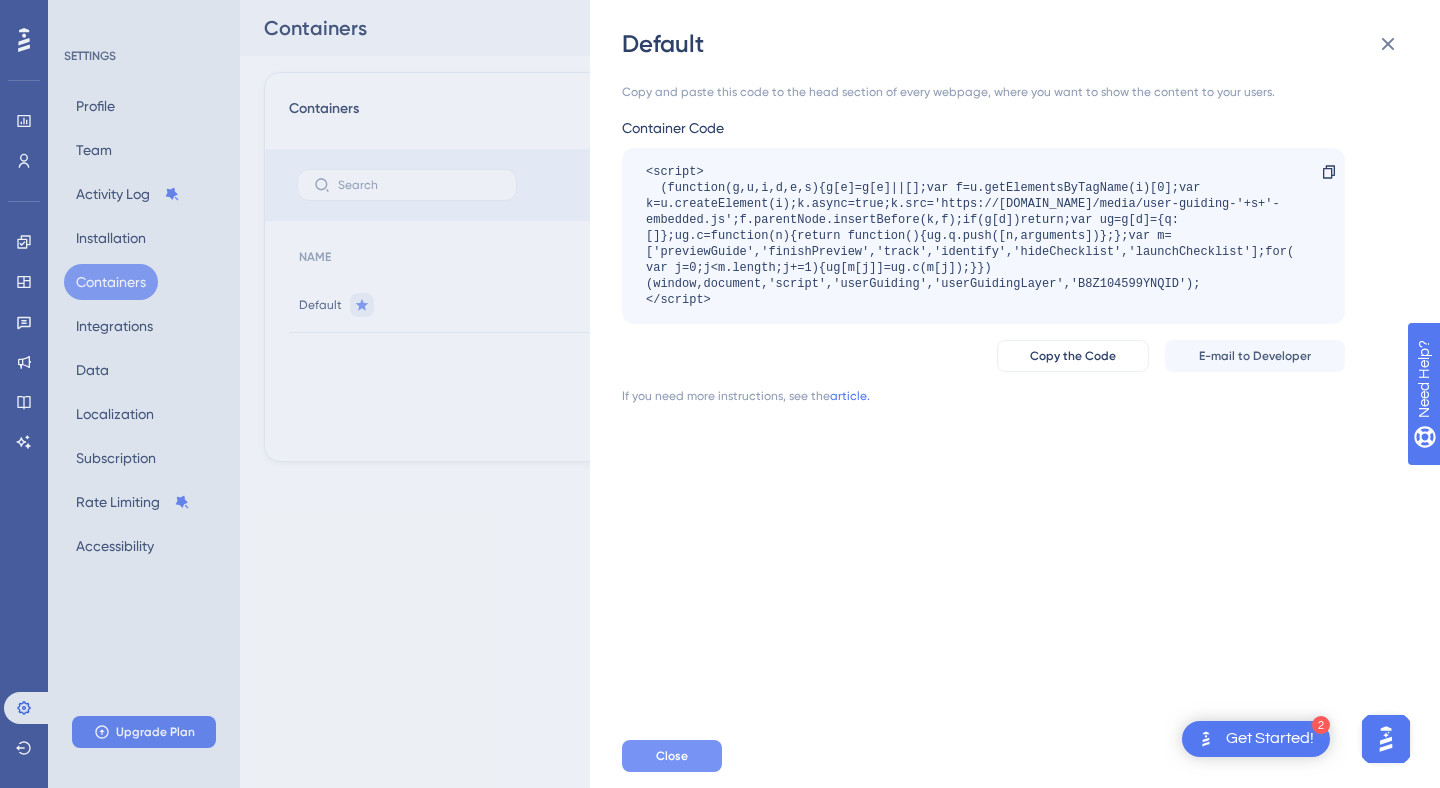 click on "Close" at bounding box center [672, 756] 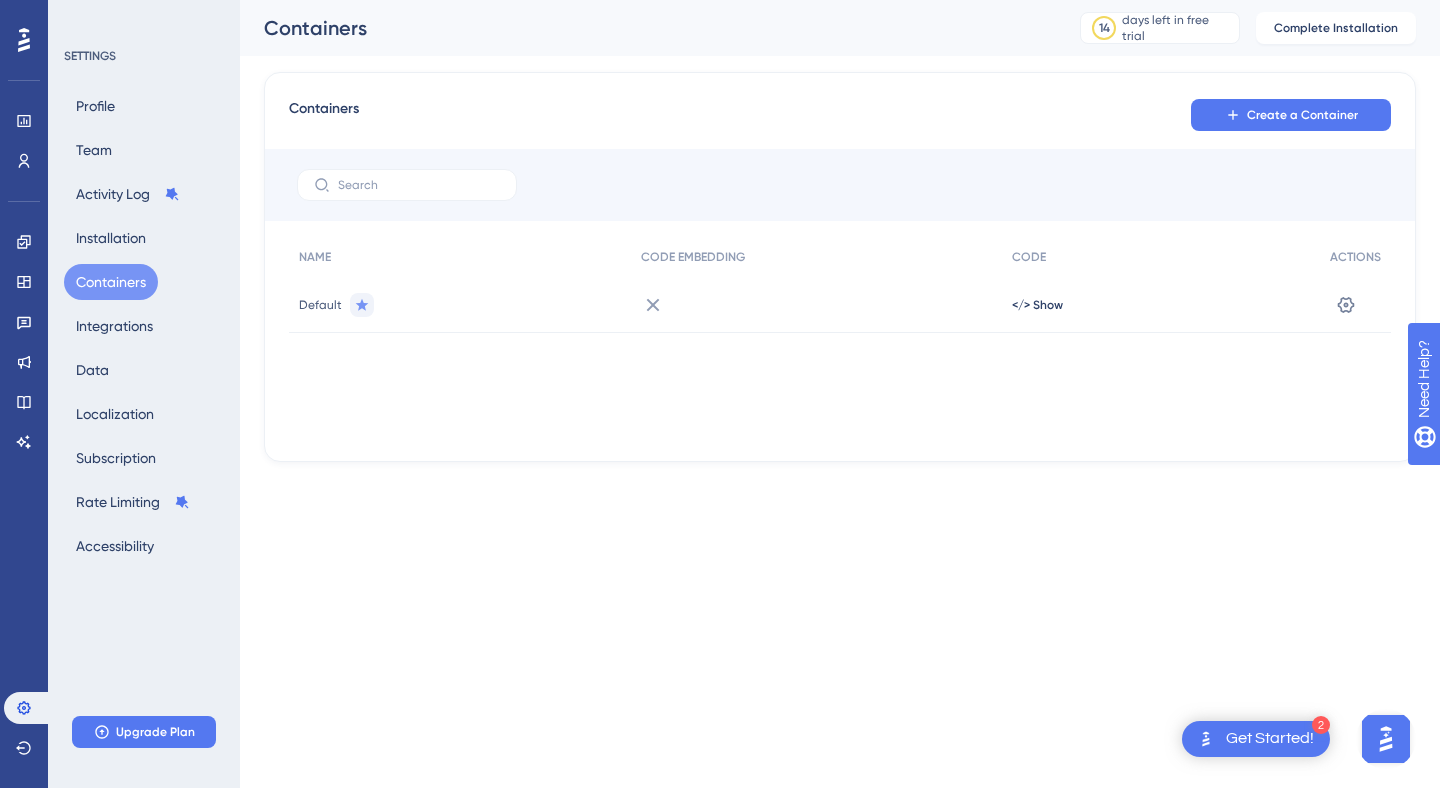 click on "Containers Create a Container NAME CODE EMBEDDING CODE ACTIONS Default </> Show Settings" at bounding box center (840, 267) 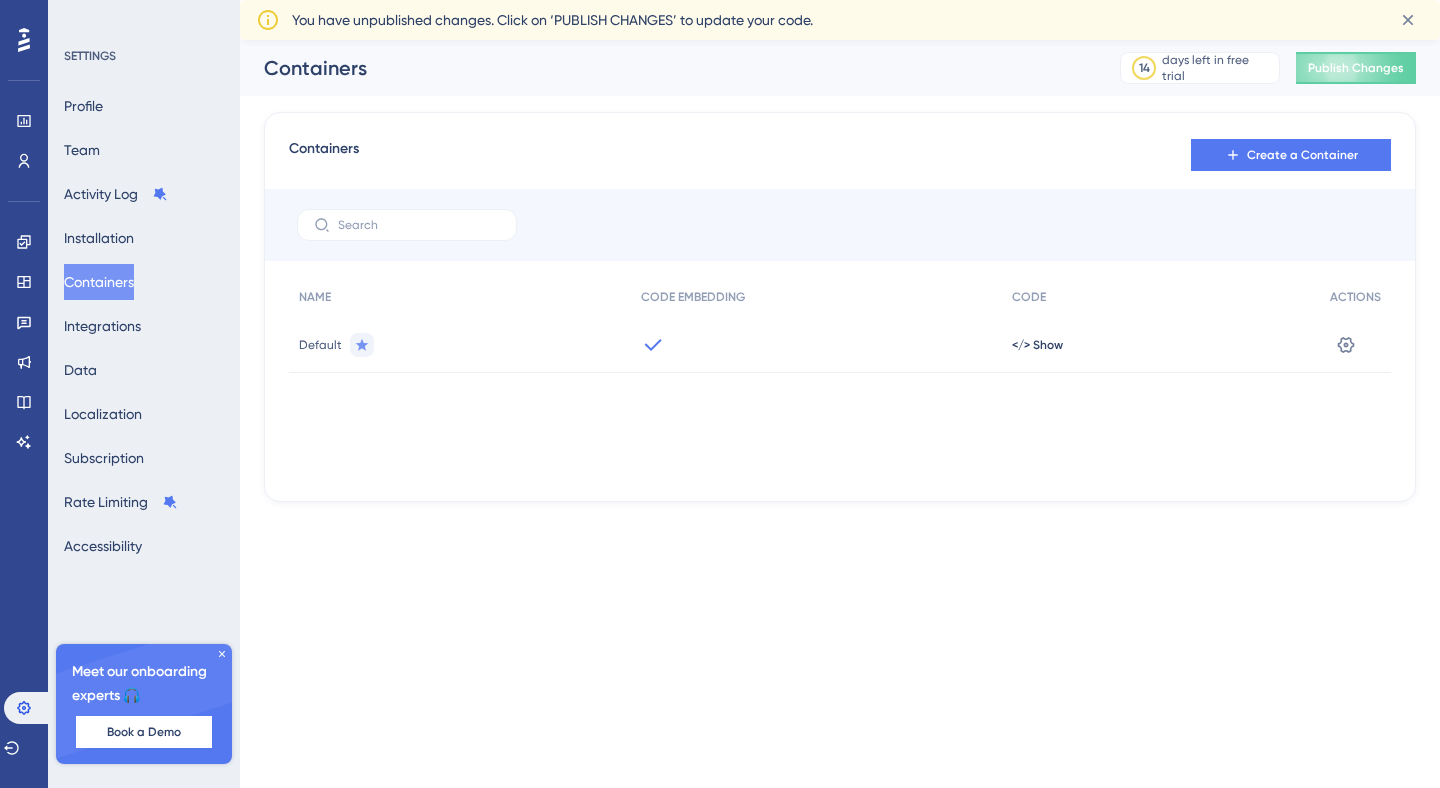 scroll, scrollTop: 0, scrollLeft: 0, axis: both 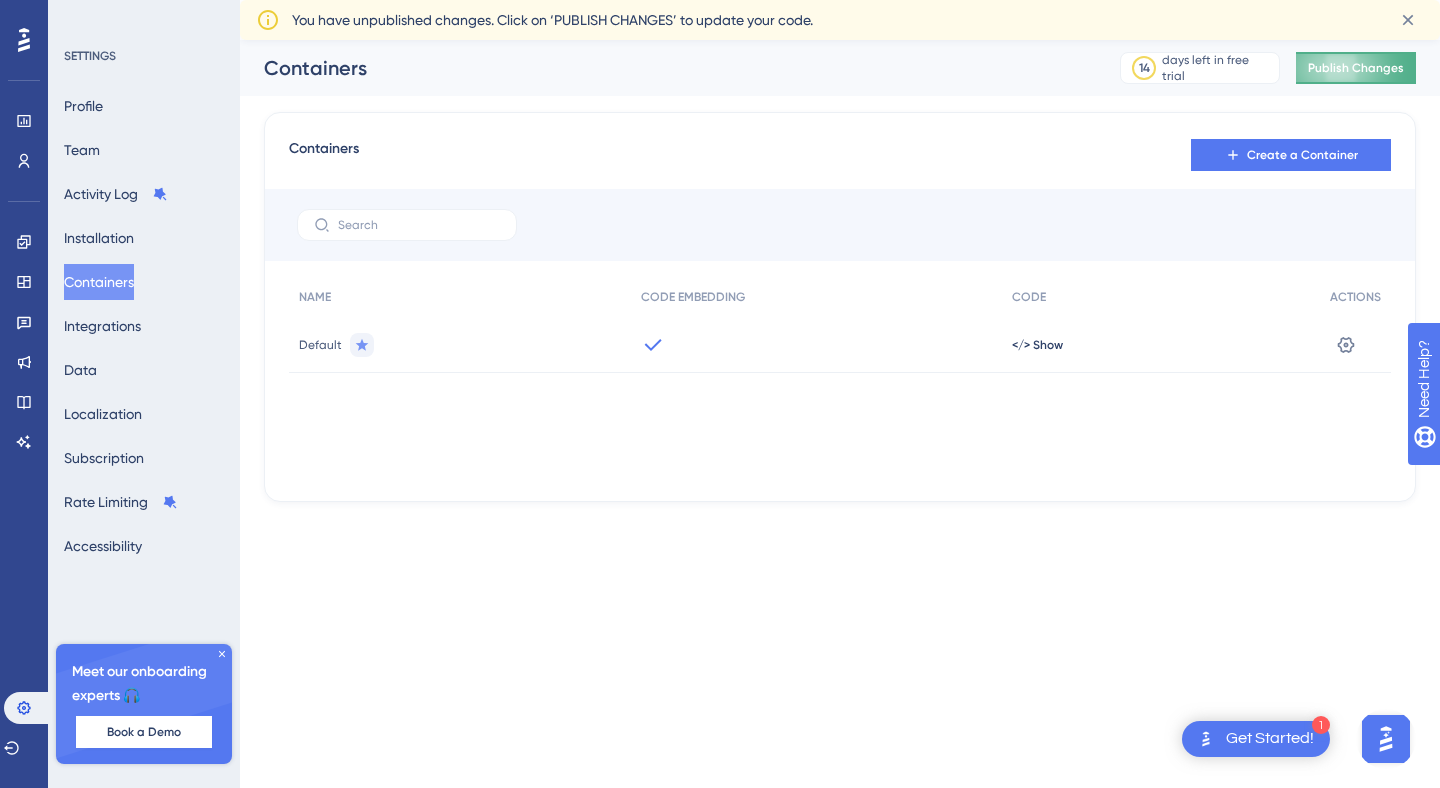 click on "Publish Changes" at bounding box center (1356, 68) 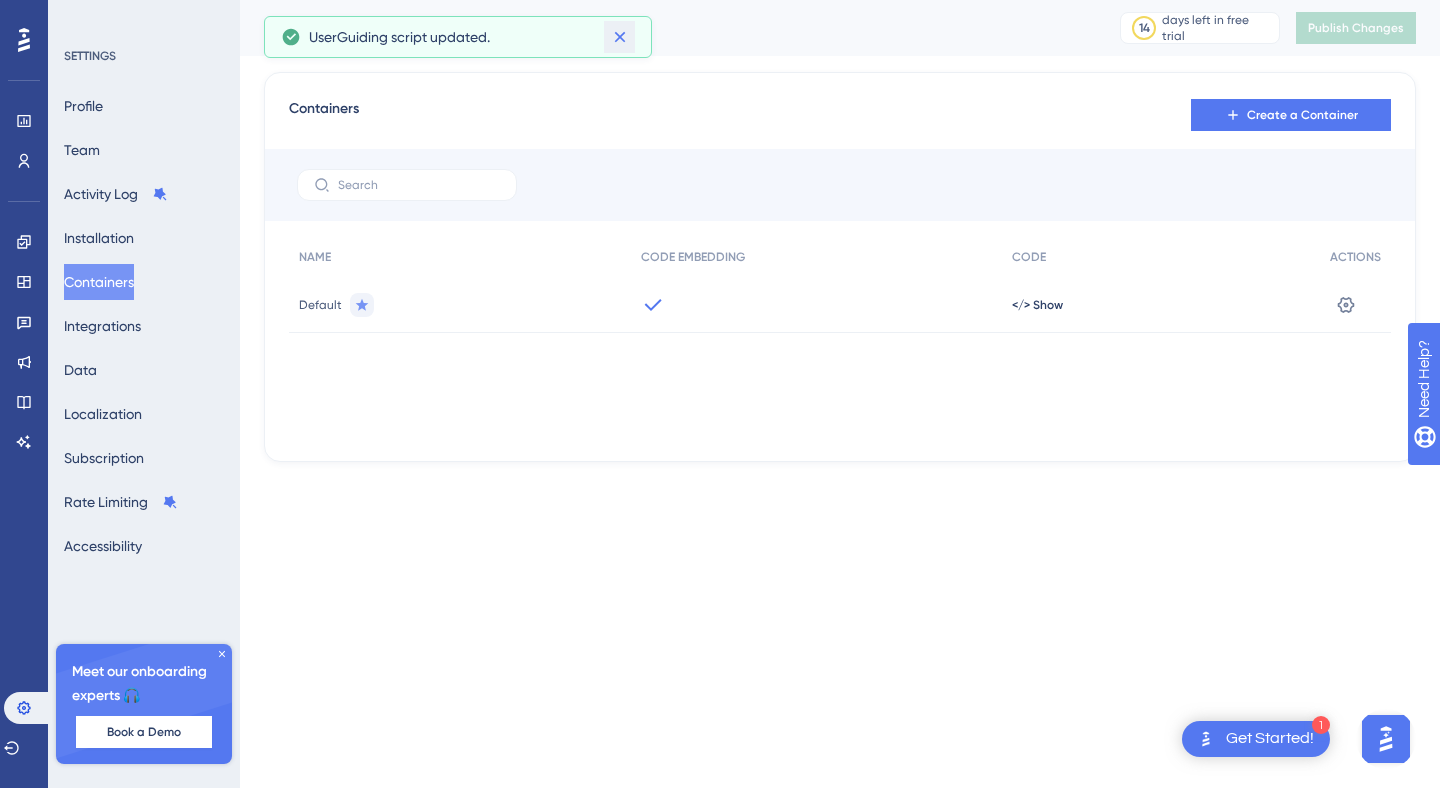 click 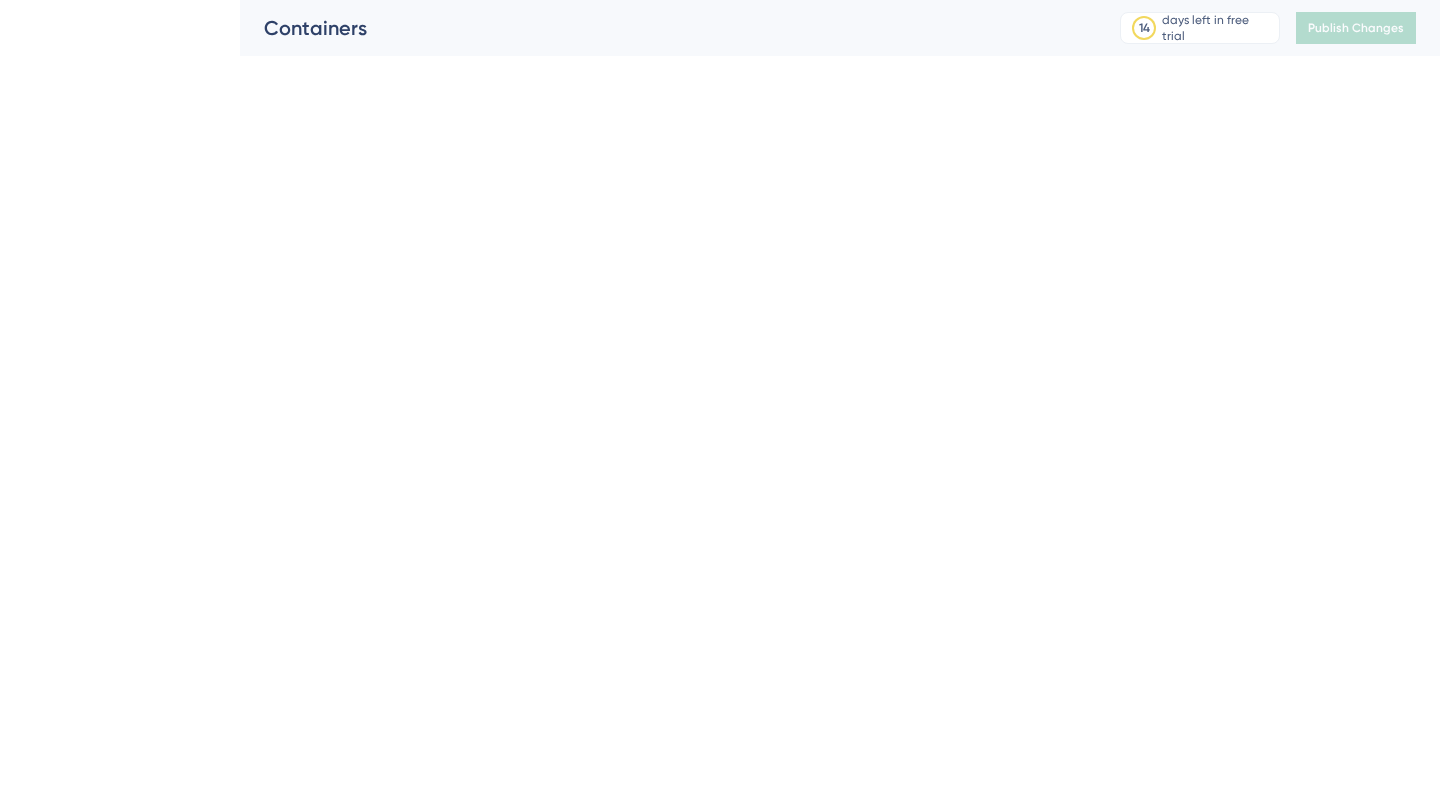 scroll, scrollTop: 0, scrollLeft: 0, axis: both 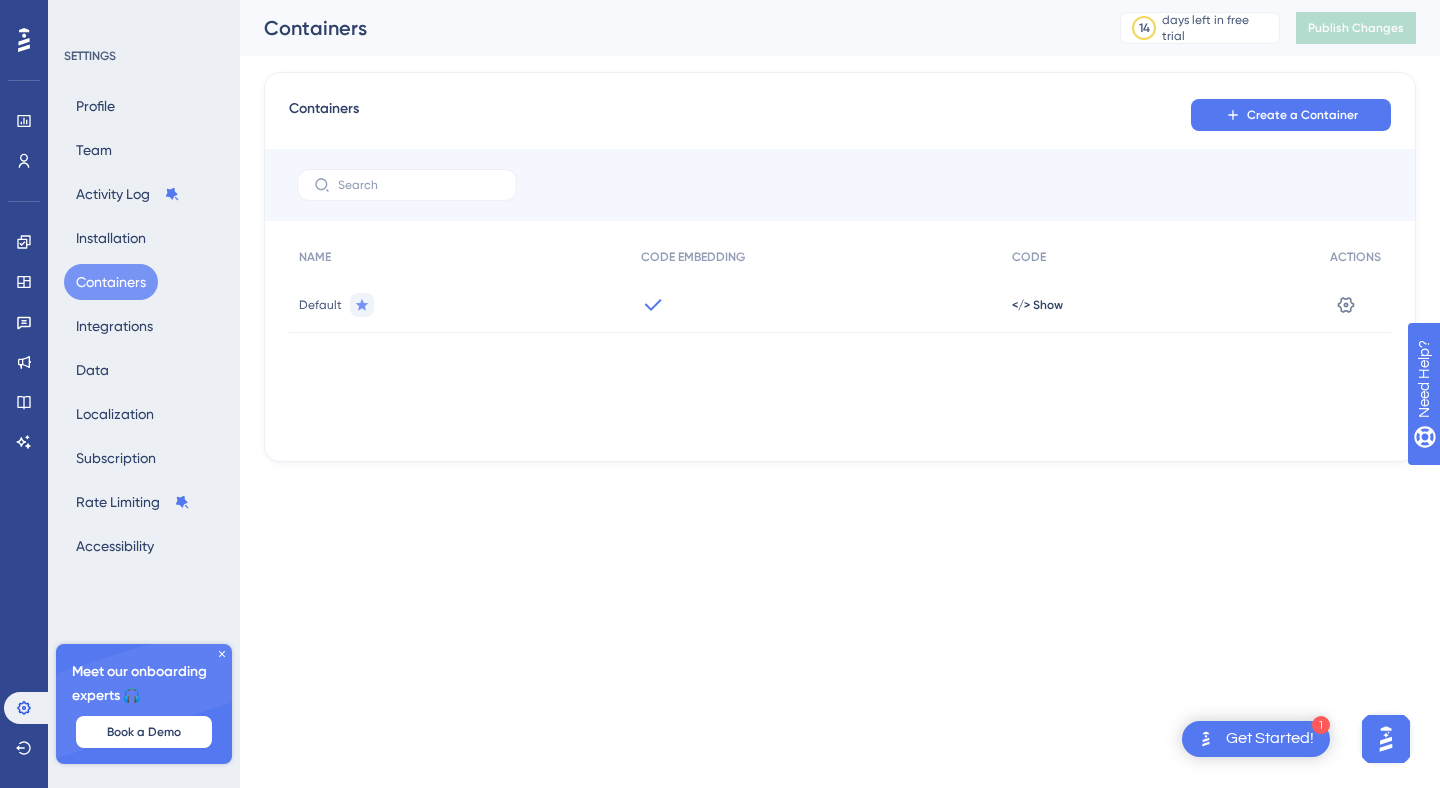 click 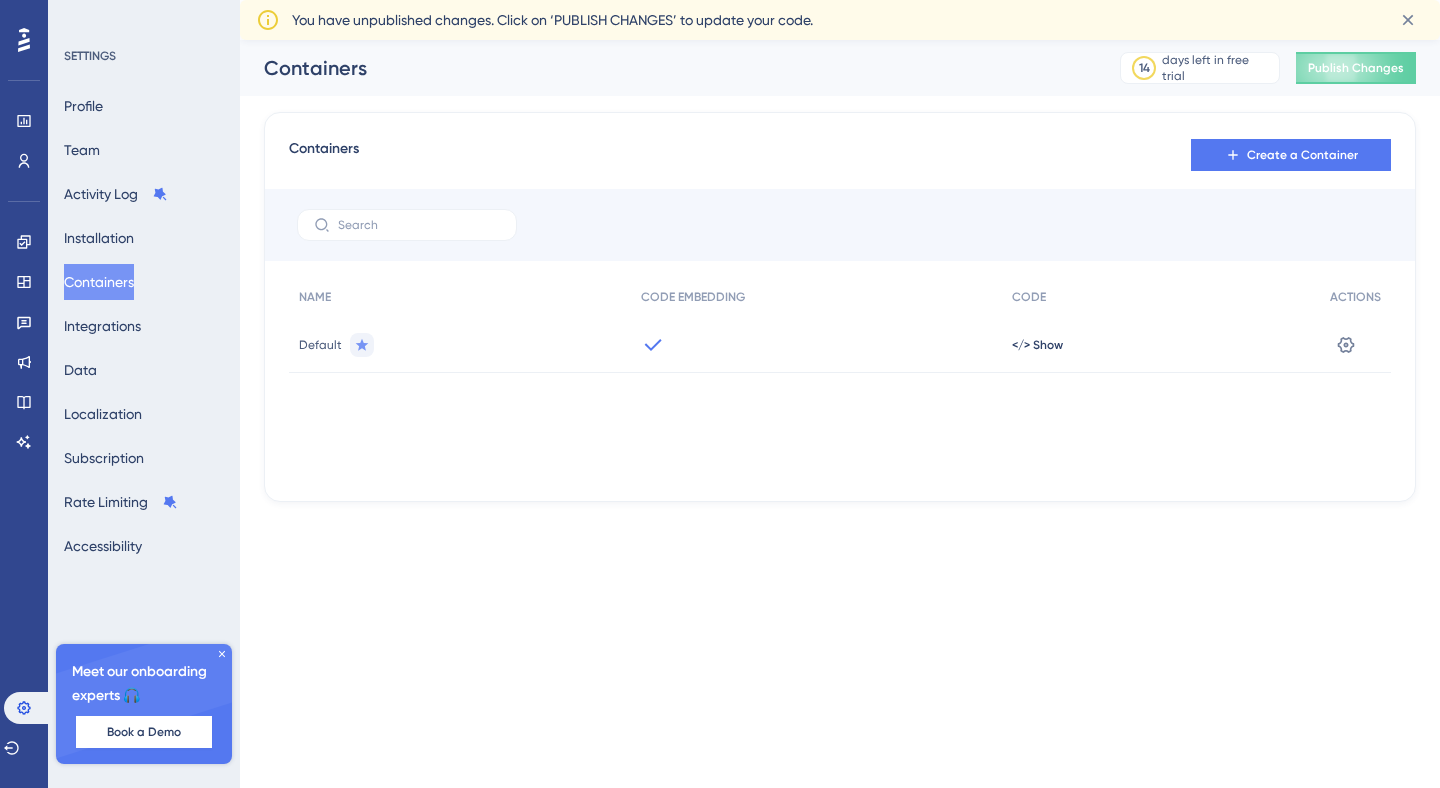scroll, scrollTop: 0, scrollLeft: 0, axis: both 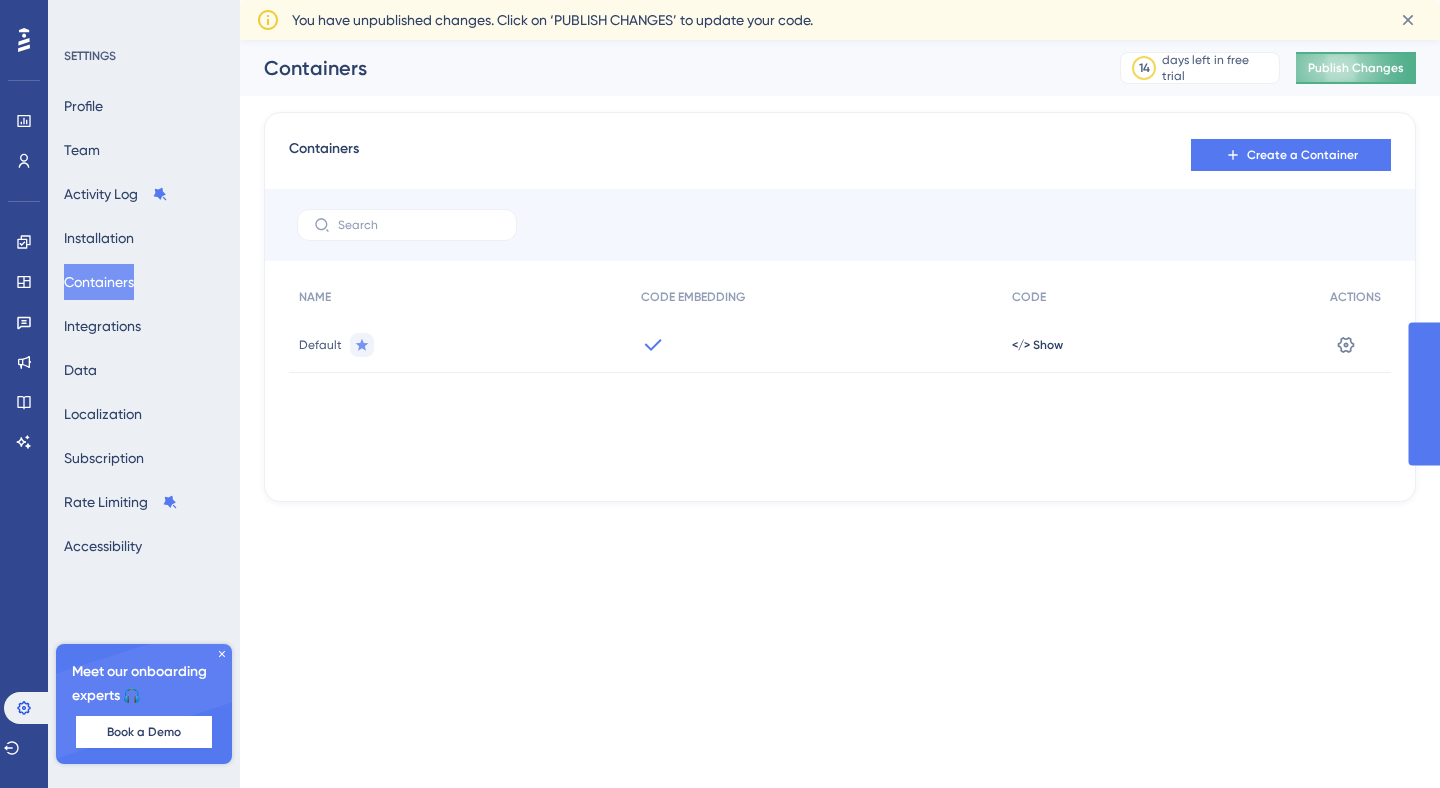 click on "Publish Changes" at bounding box center [1356, 68] 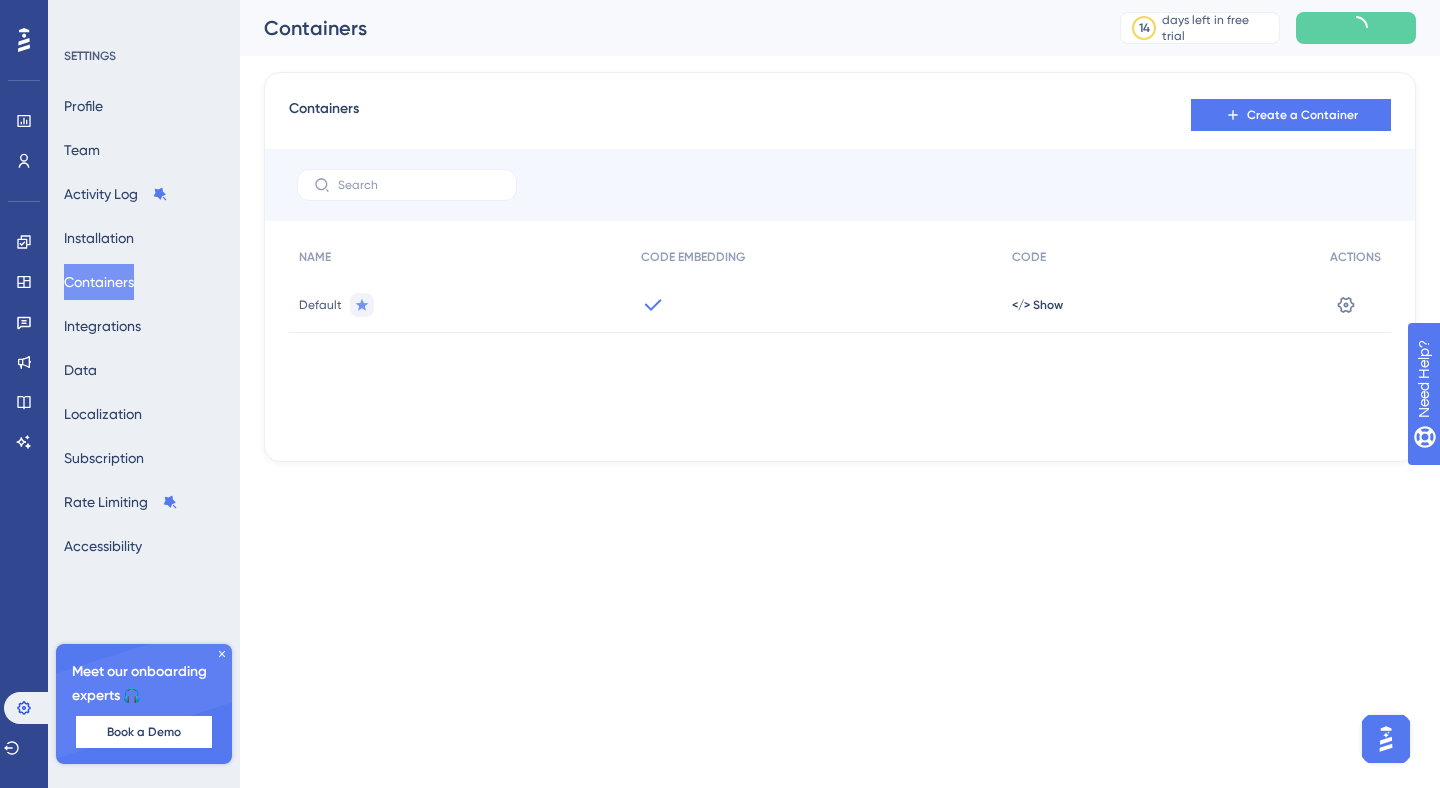 scroll, scrollTop: 0, scrollLeft: 0, axis: both 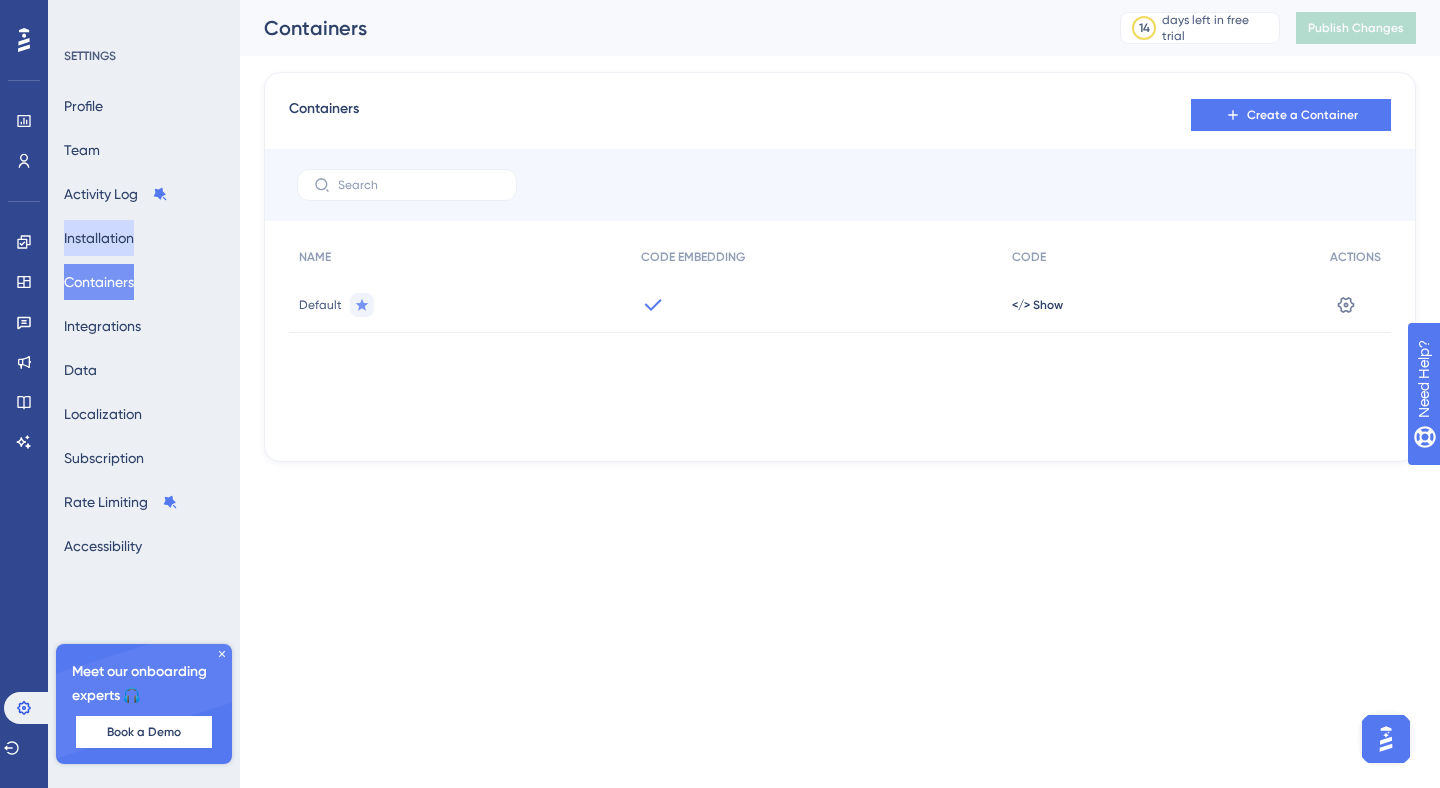 click on "Installation" at bounding box center (99, 238) 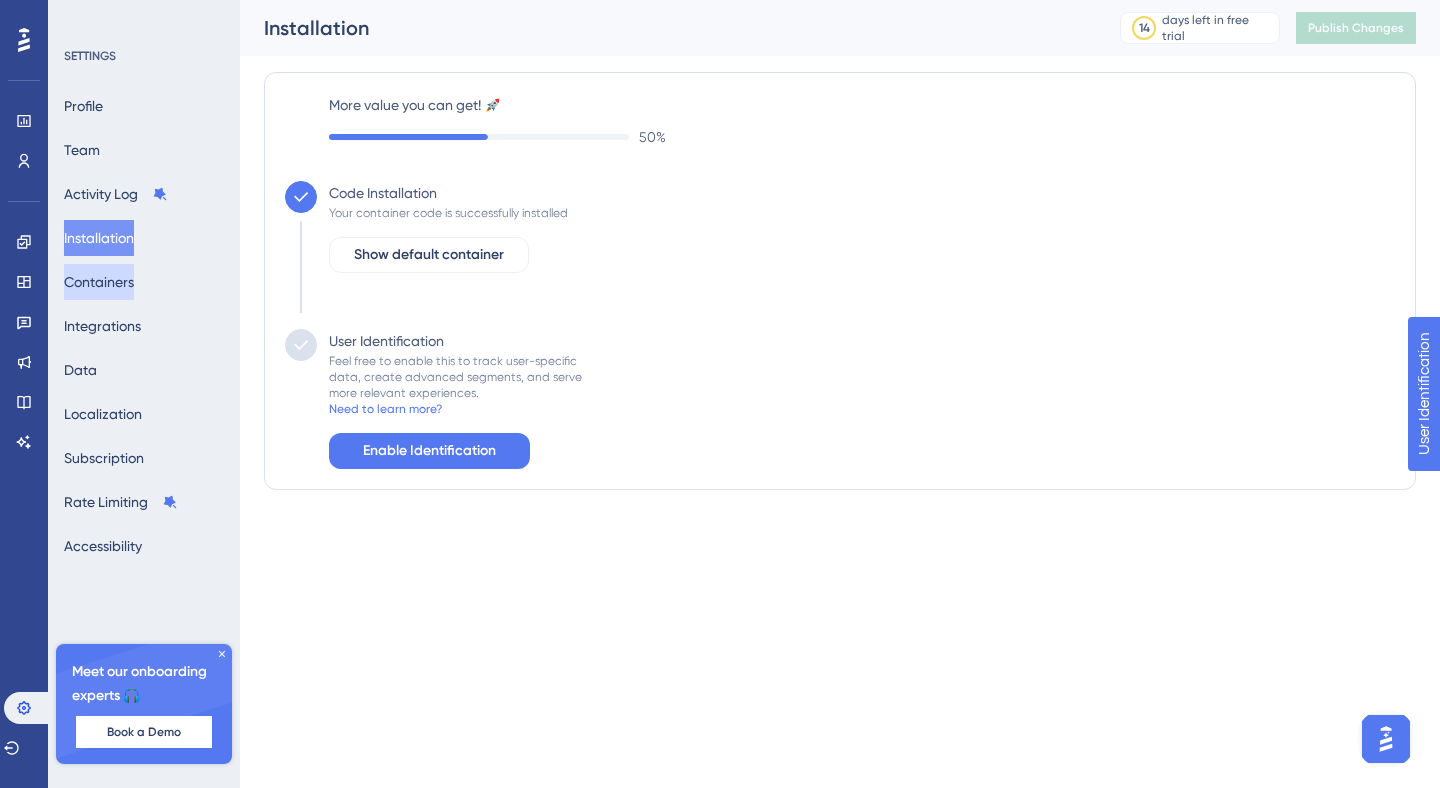 scroll, scrollTop: 0, scrollLeft: 0, axis: both 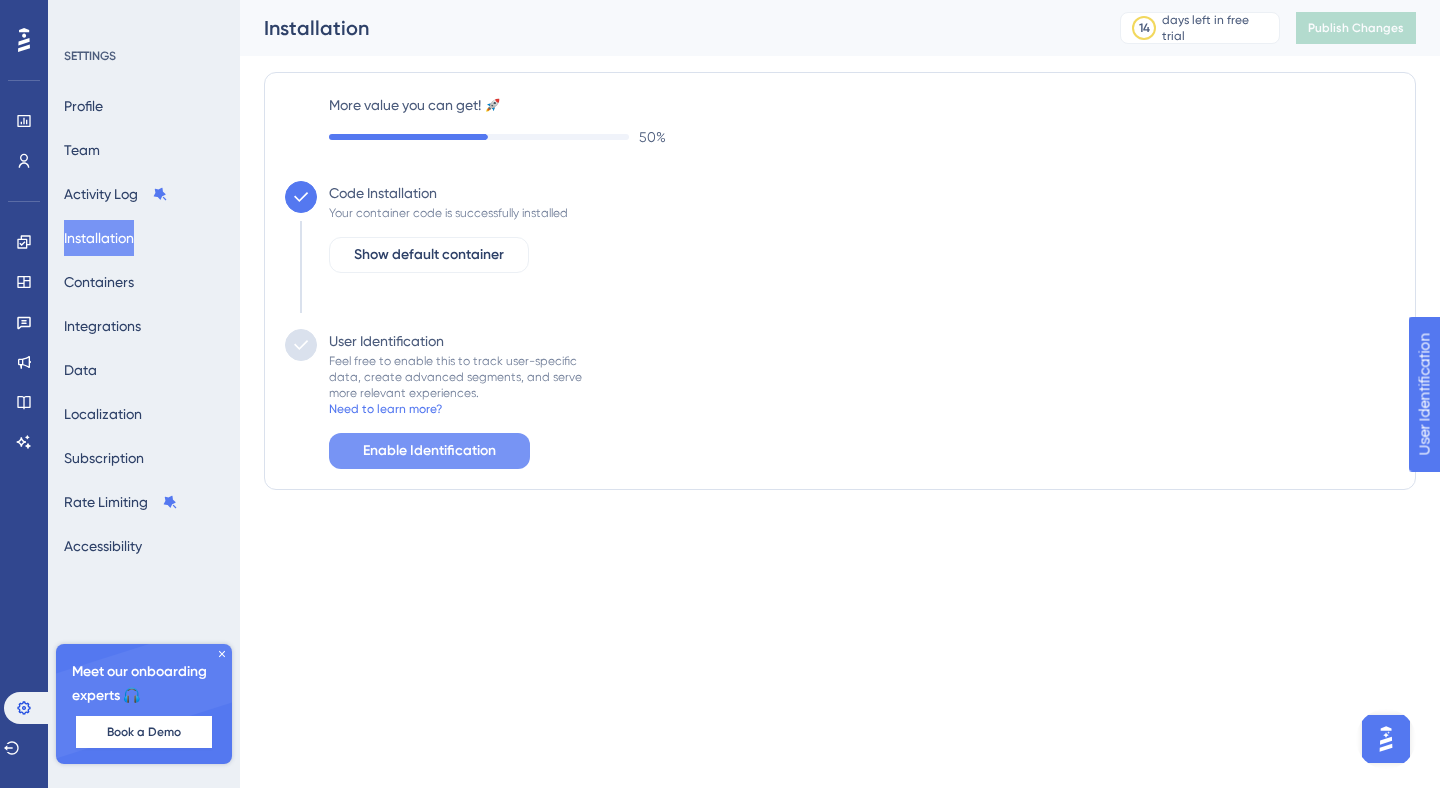 click on "Enable Identification" at bounding box center [429, 451] 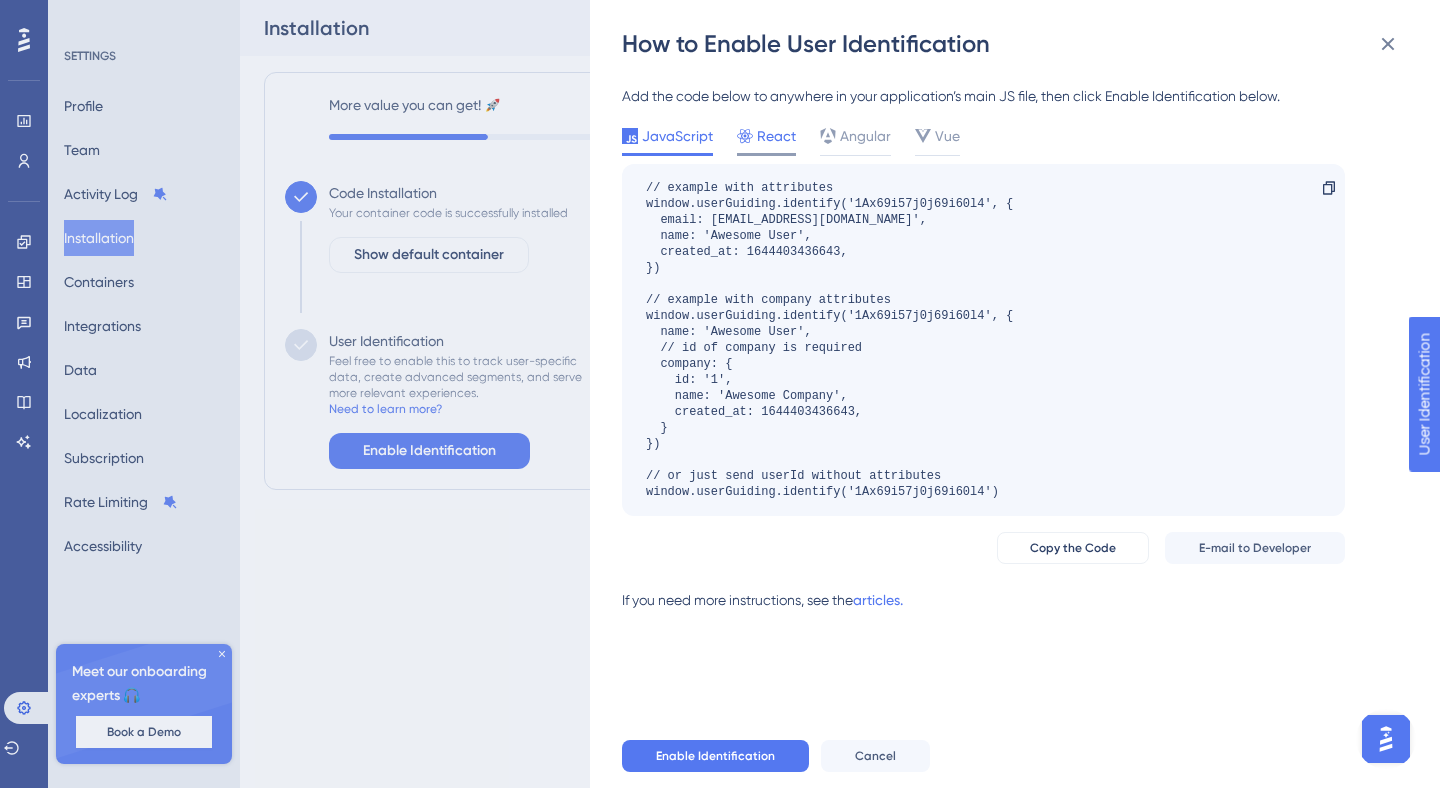 click on "React" at bounding box center (776, 136) 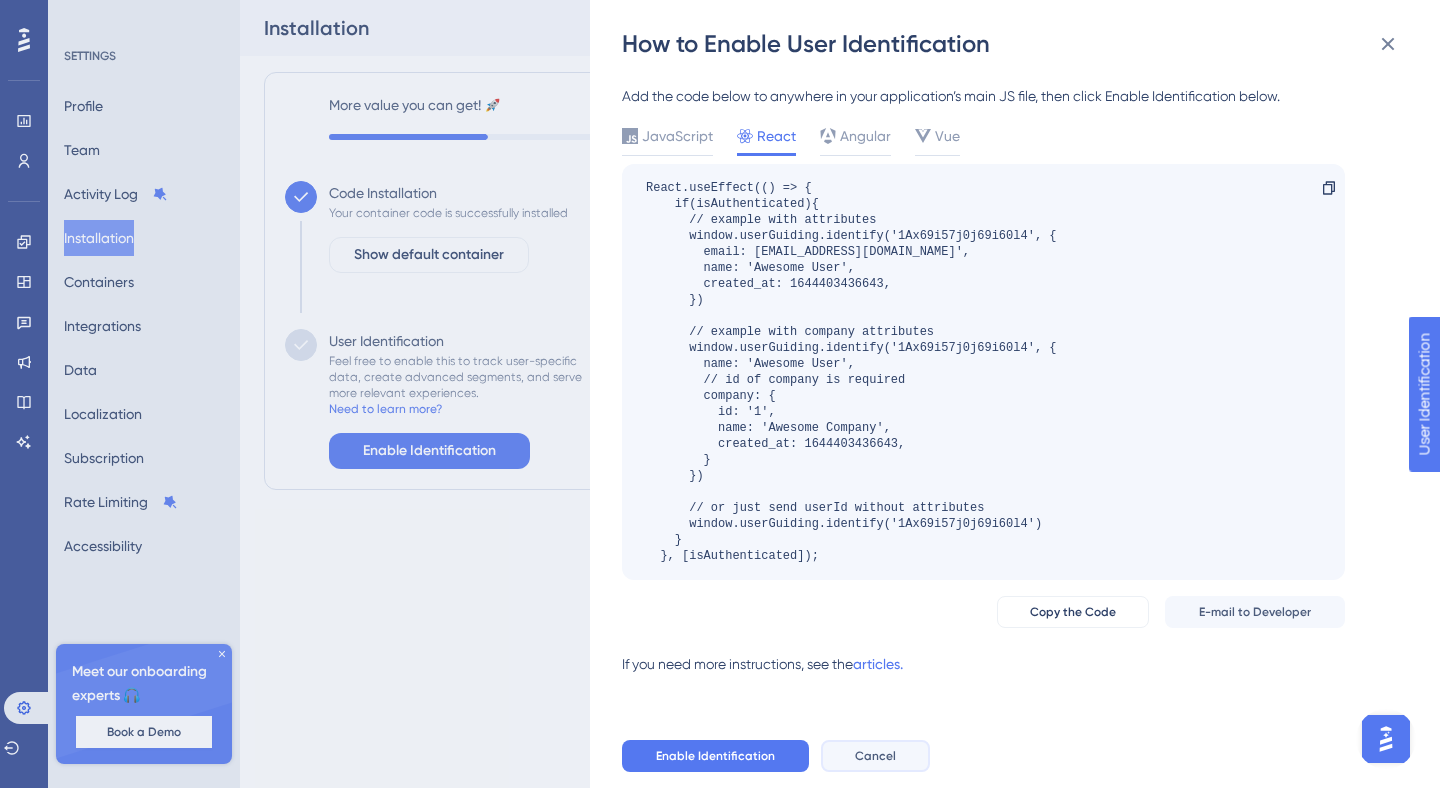 click on "Cancel" at bounding box center [875, 756] 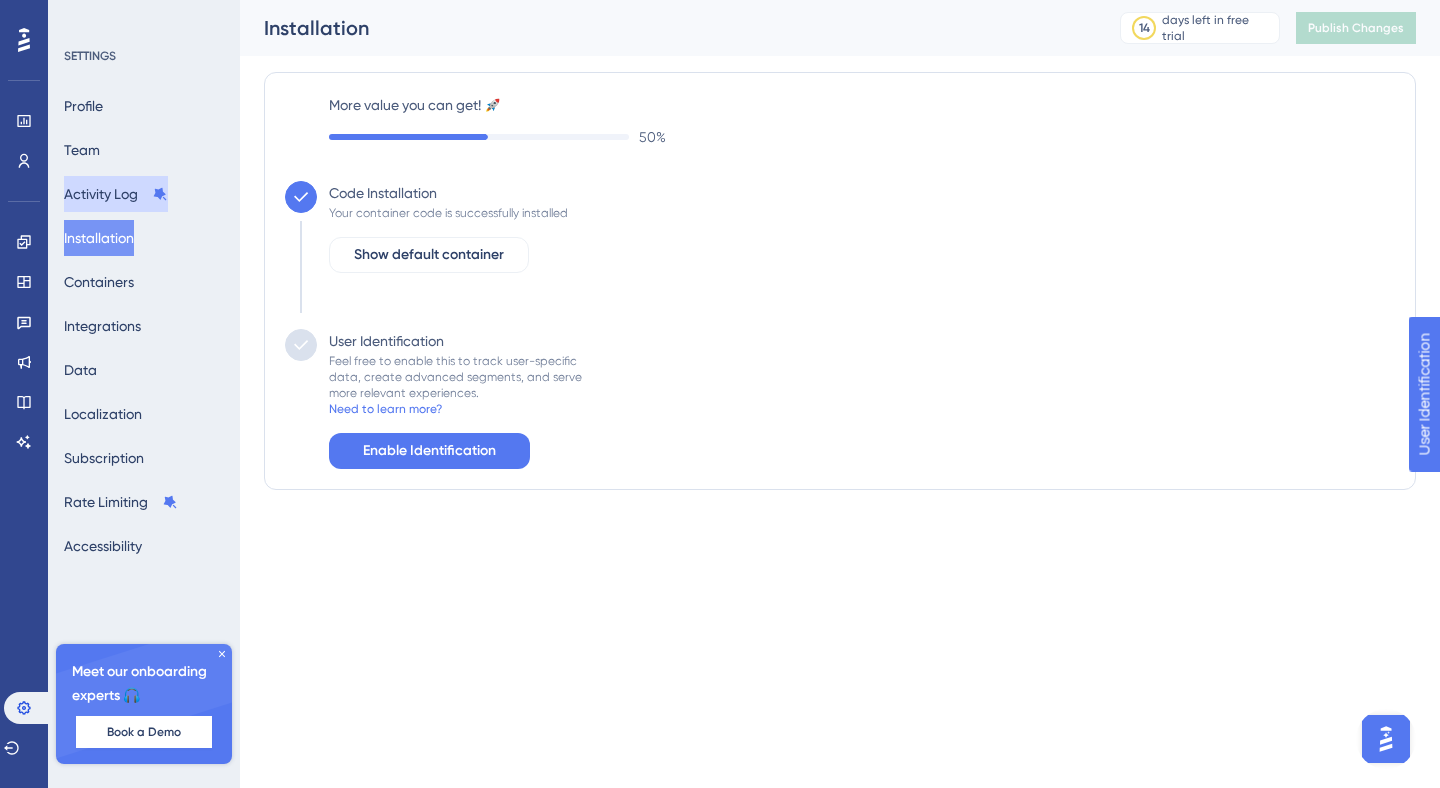 click on "Activity Log" at bounding box center [116, 194] 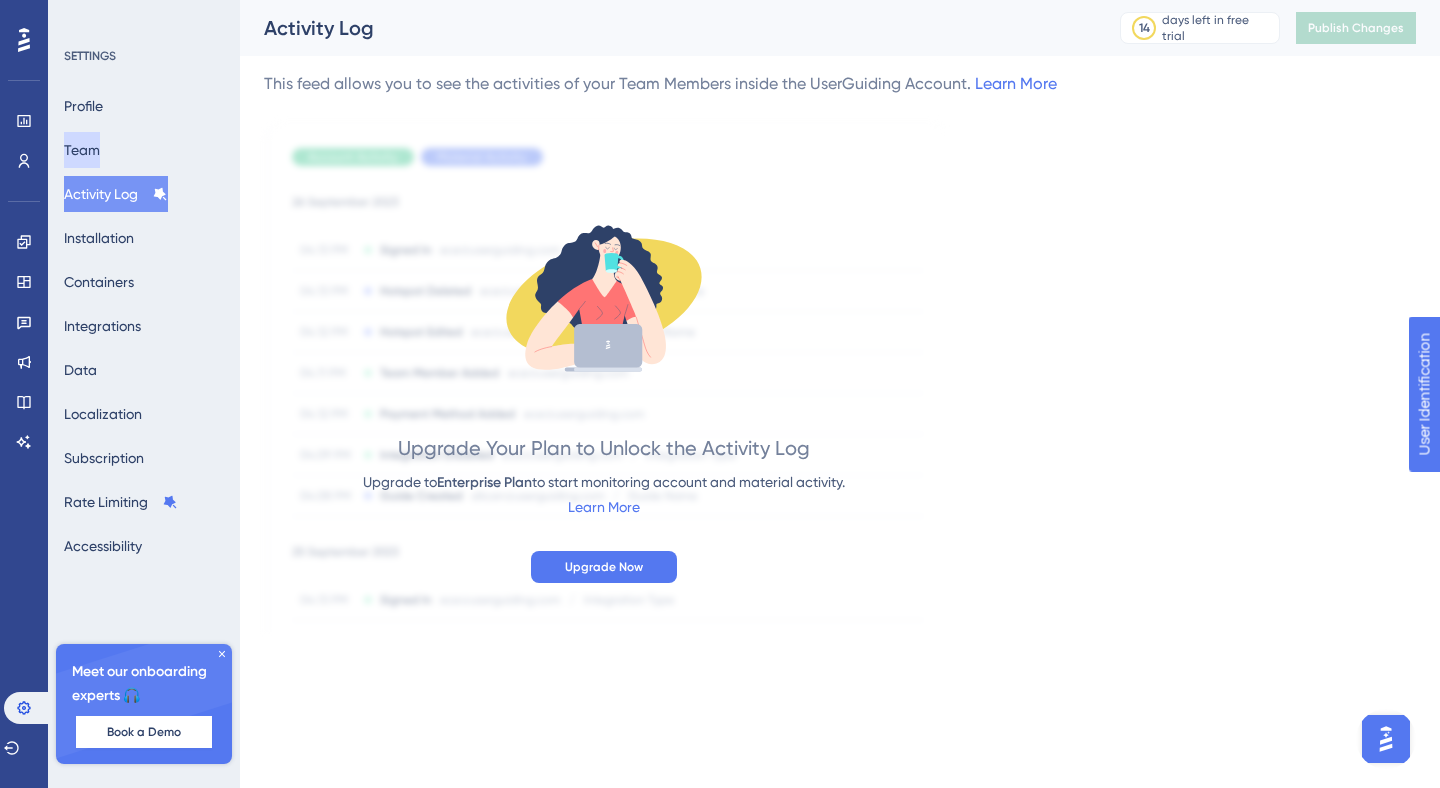 click on "Team" at bounding box center [82, 150] 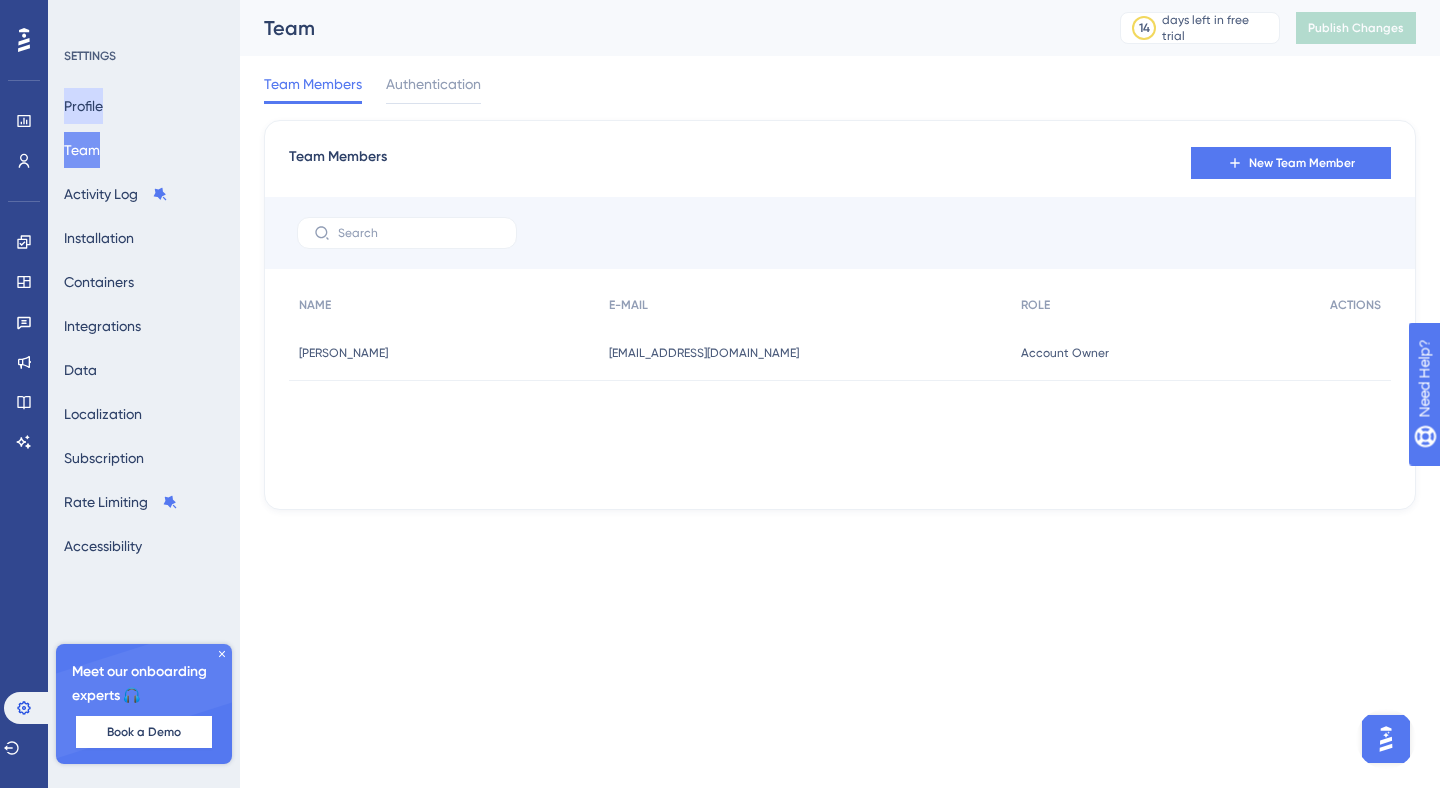 scroll, scrollTop: 0, scrollLeft: 0, axis: both 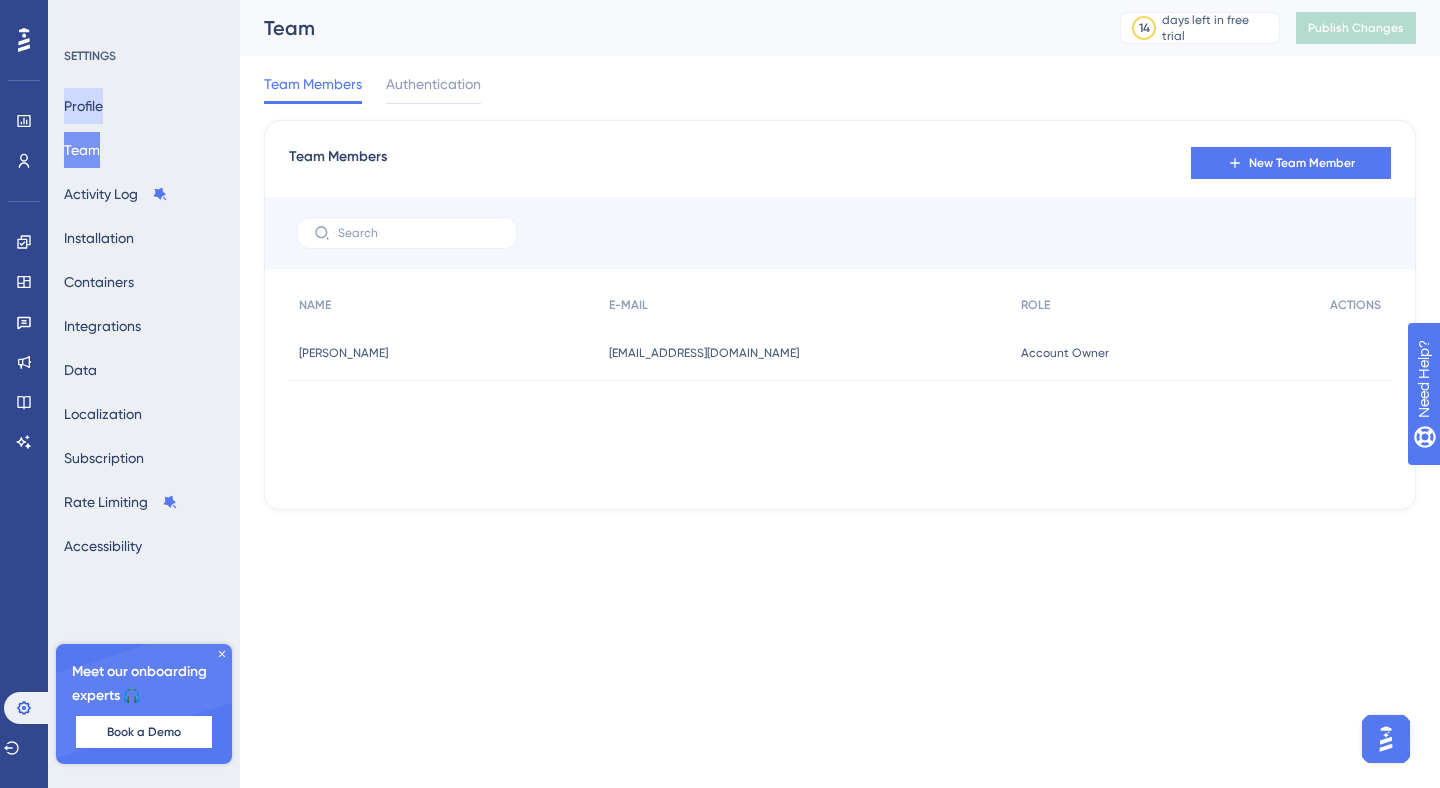 click on "Profile" at bounding box center (83, 106) 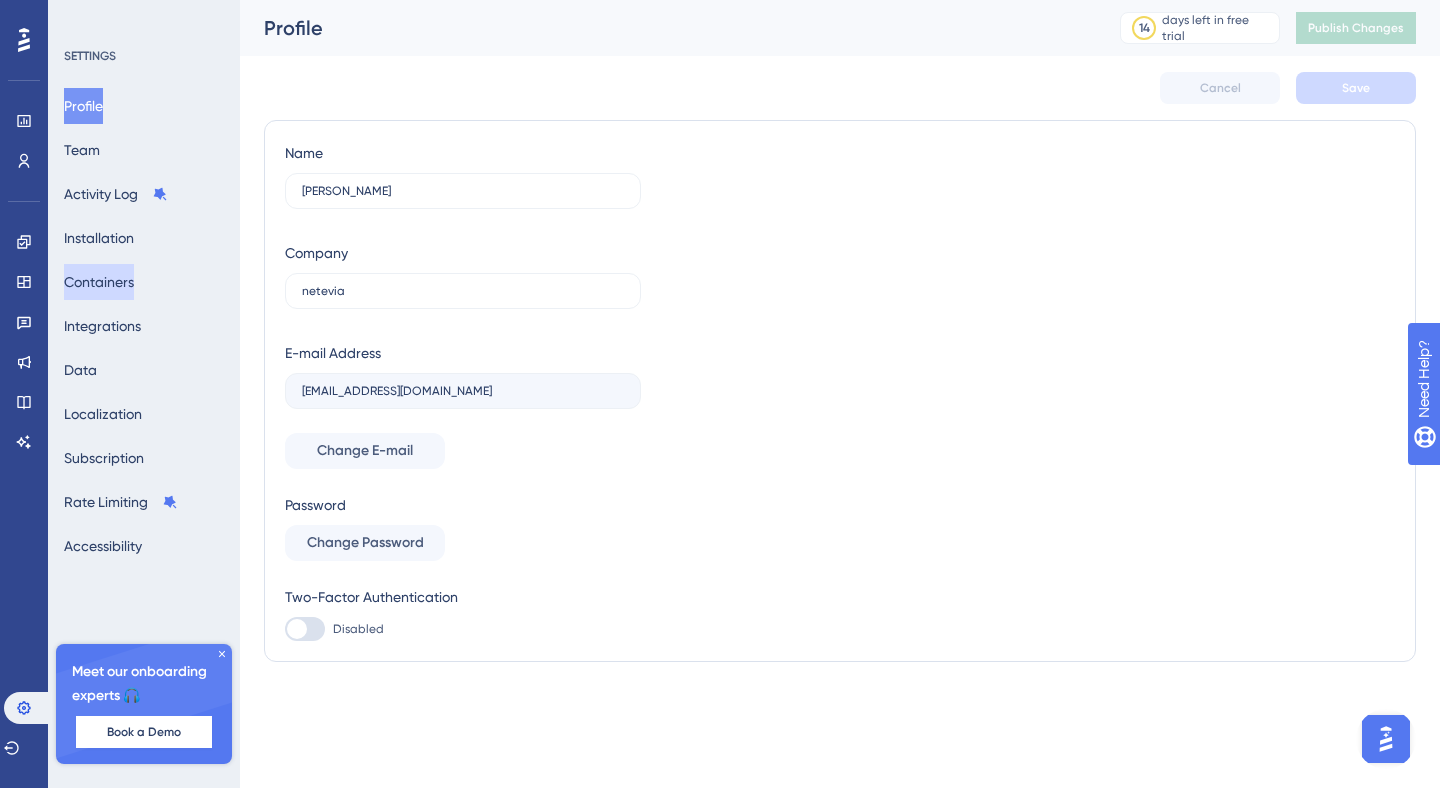click on "Containers" at bounding box center [99, 282] 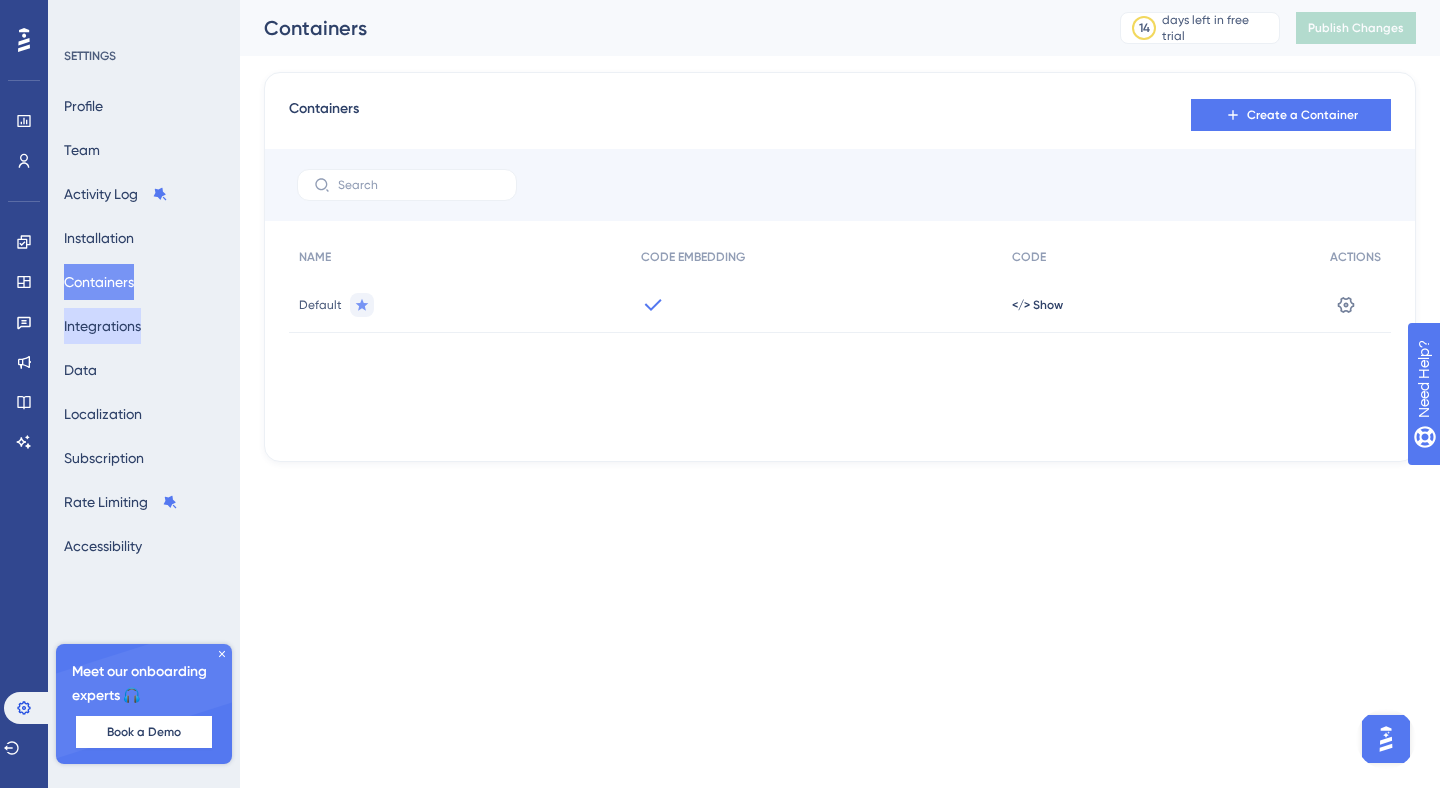 click on "Integrations" at bounding box center (102, 326) 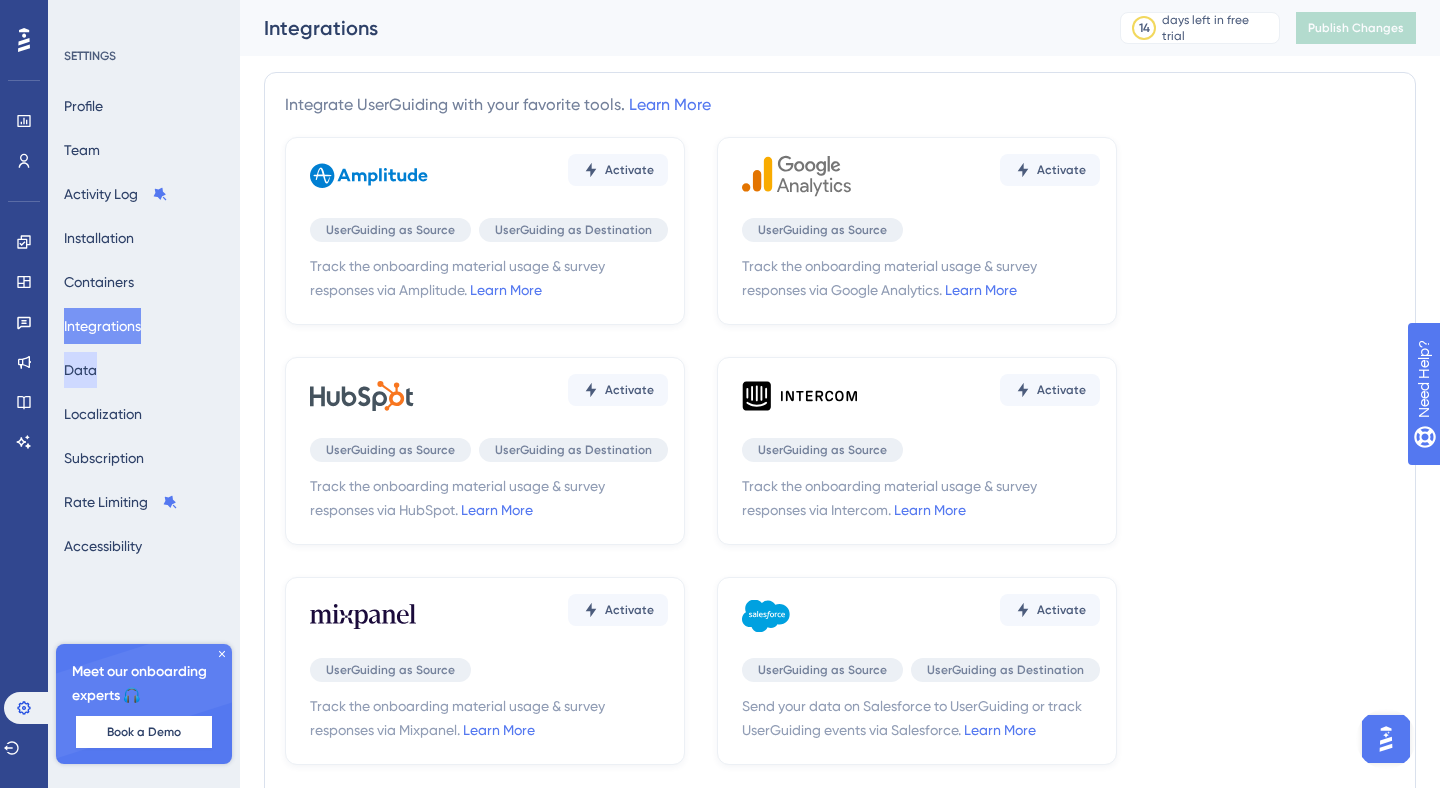 click on "Data" at bounding box center [80, 370] 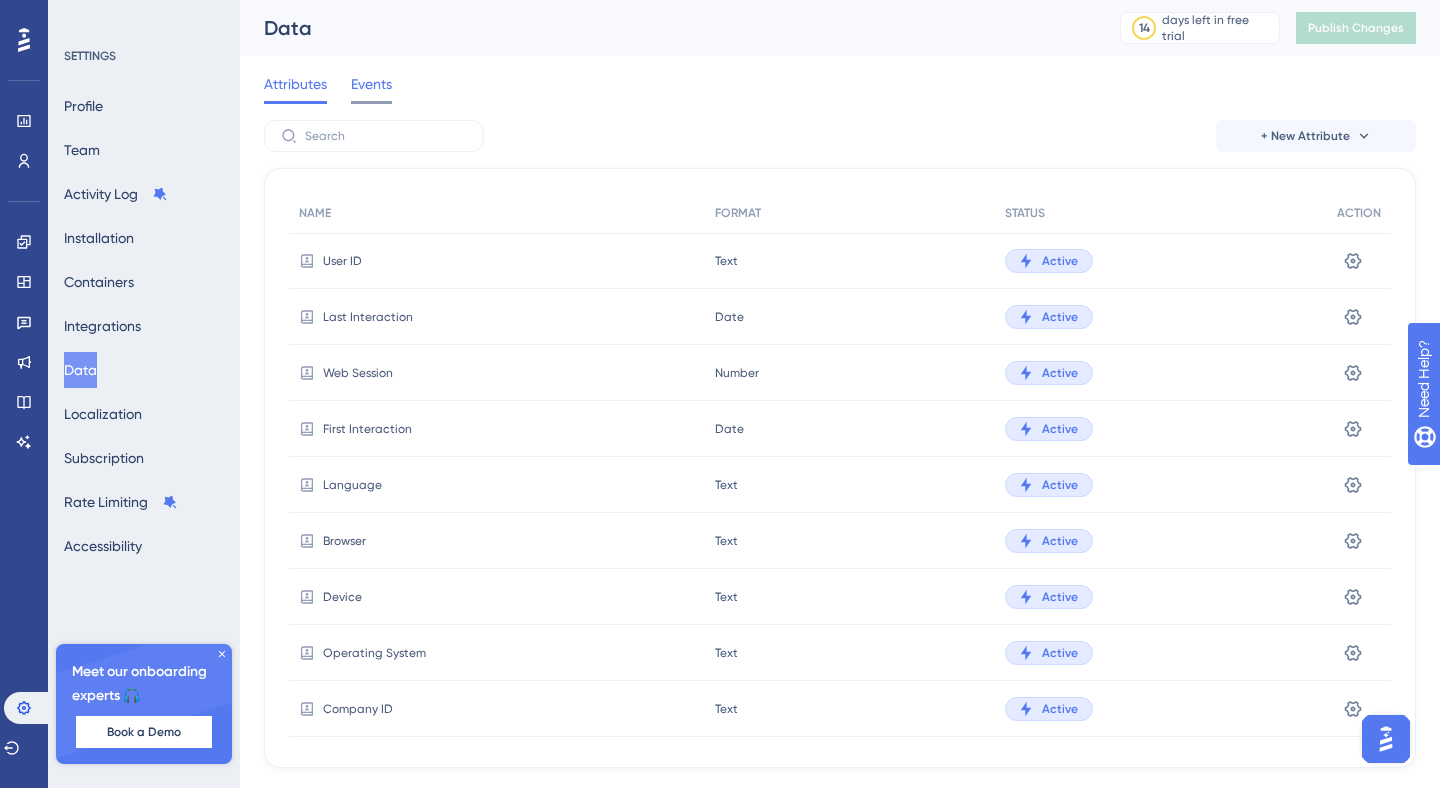 click on "Events" at bounding box center (371, 88) 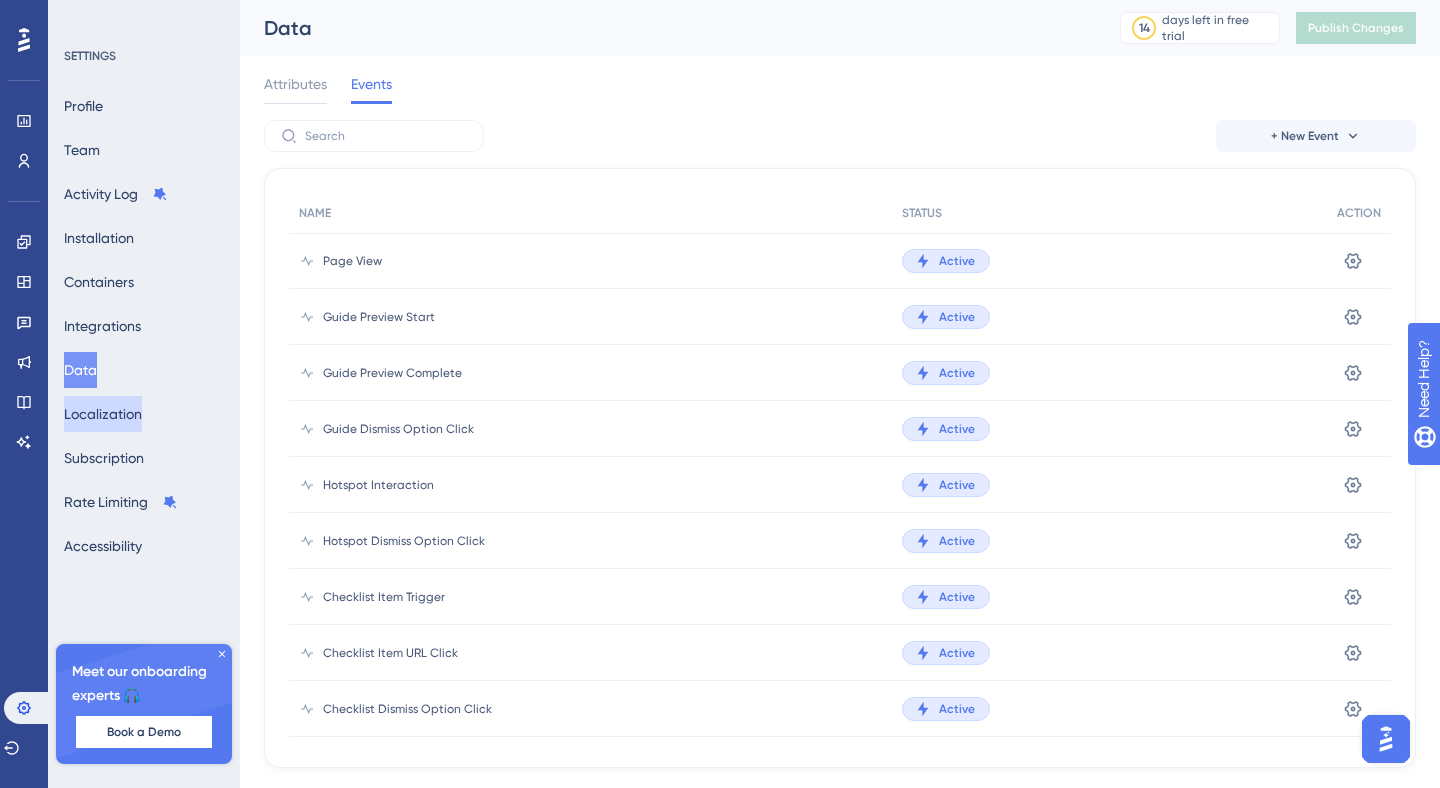 click on "Localization" at bounding box center [103, 414] 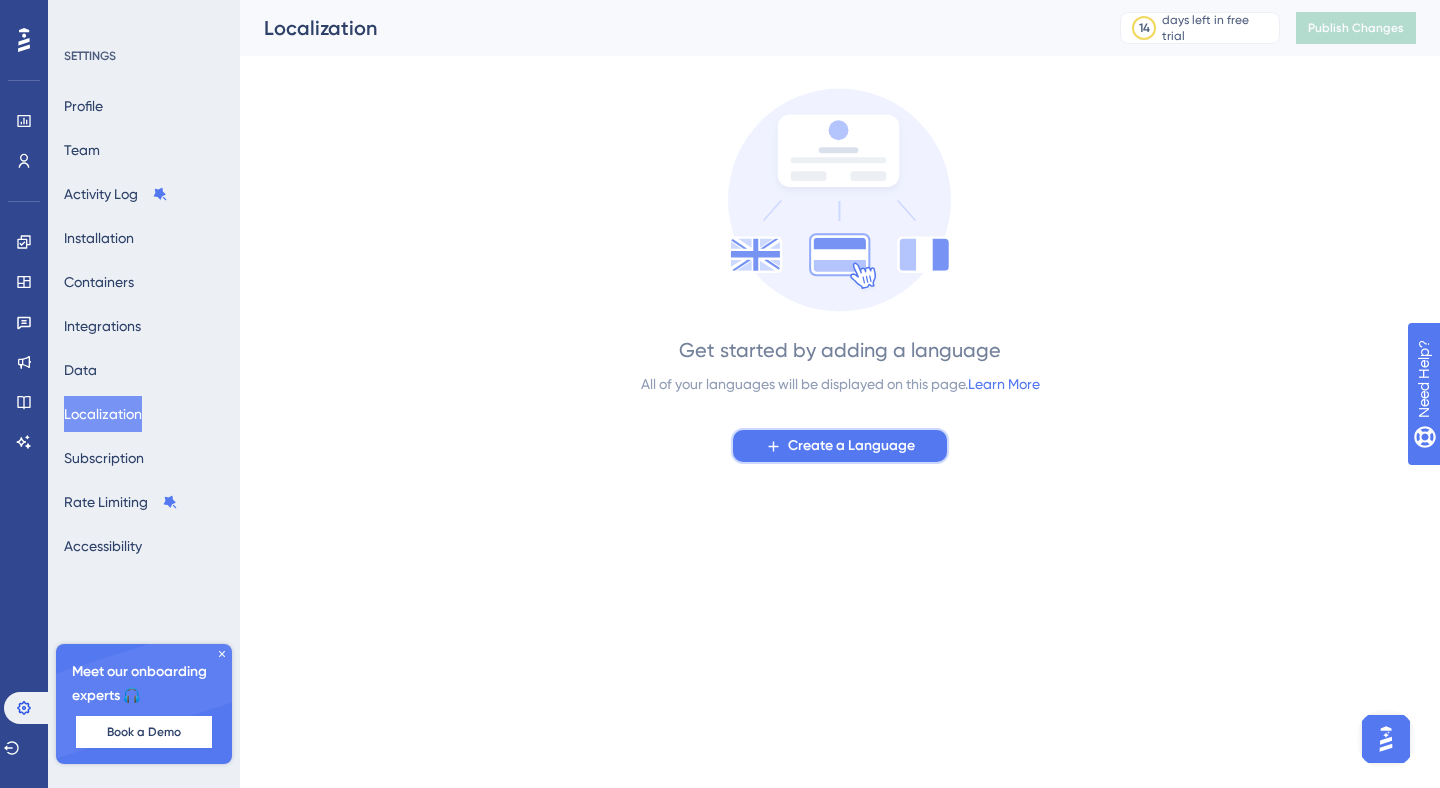 click on "Create a Language" at bounding box center [851, 446] 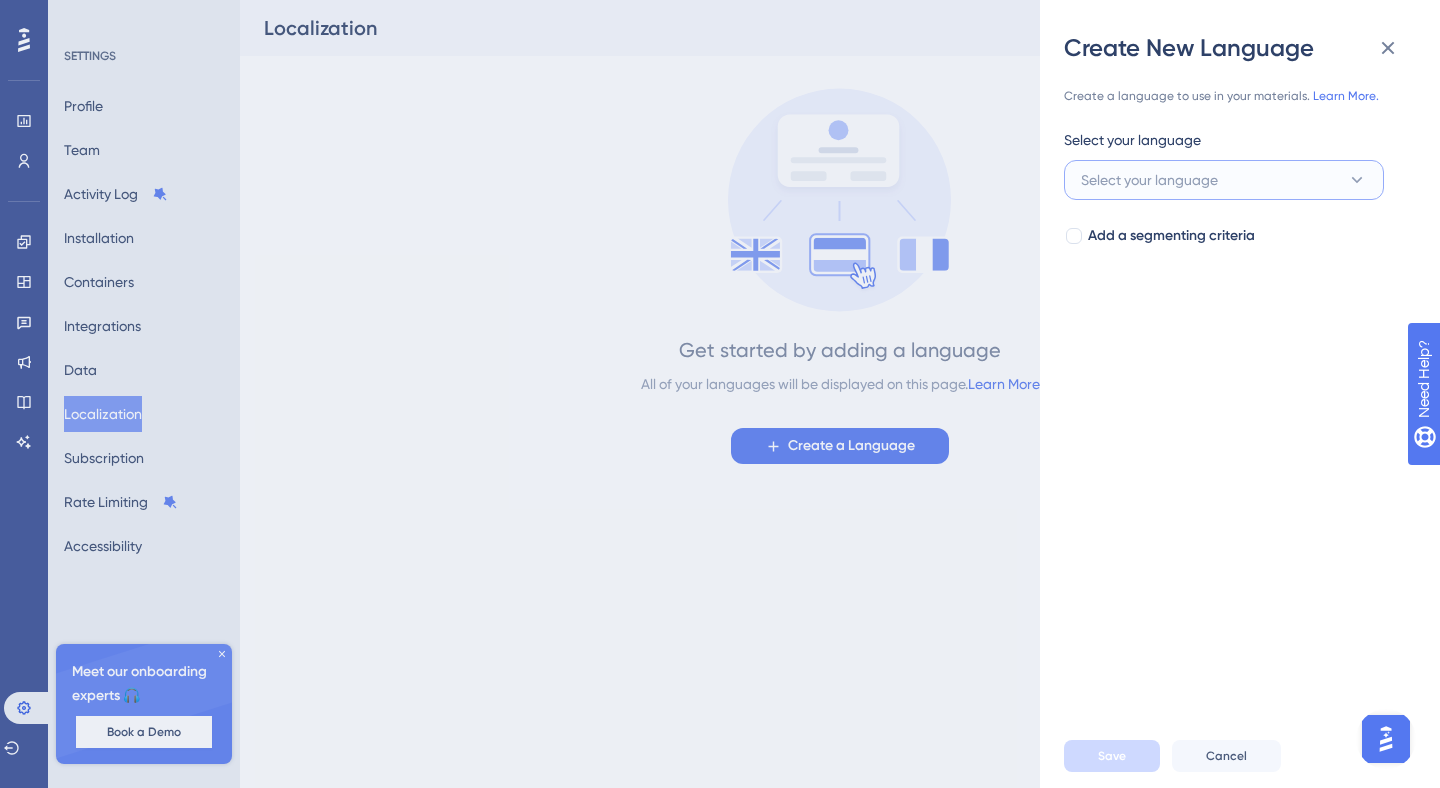 click on "Select your language" at bounding box center (1224, 180) 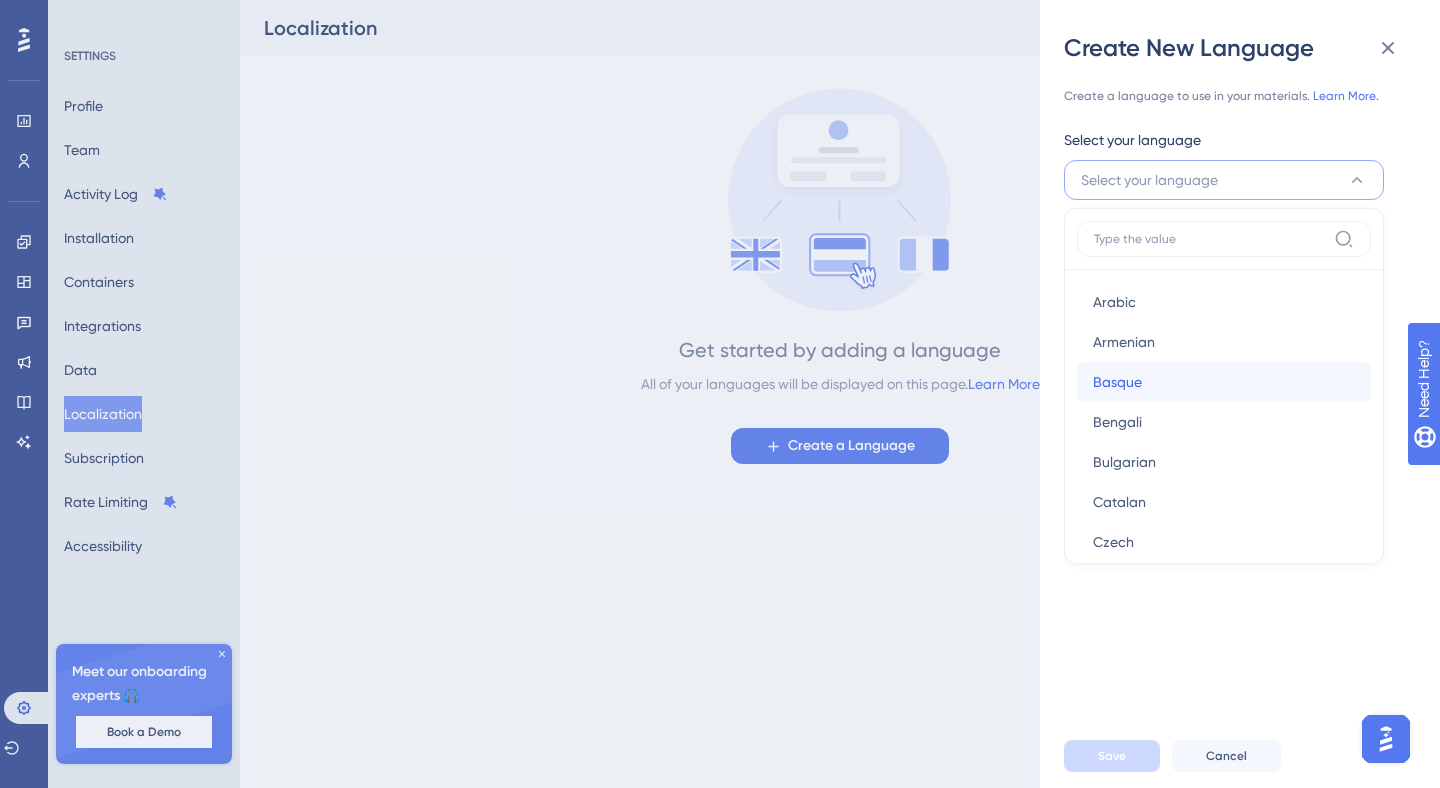 click on "Basque" at bounding box center (1117, 382) 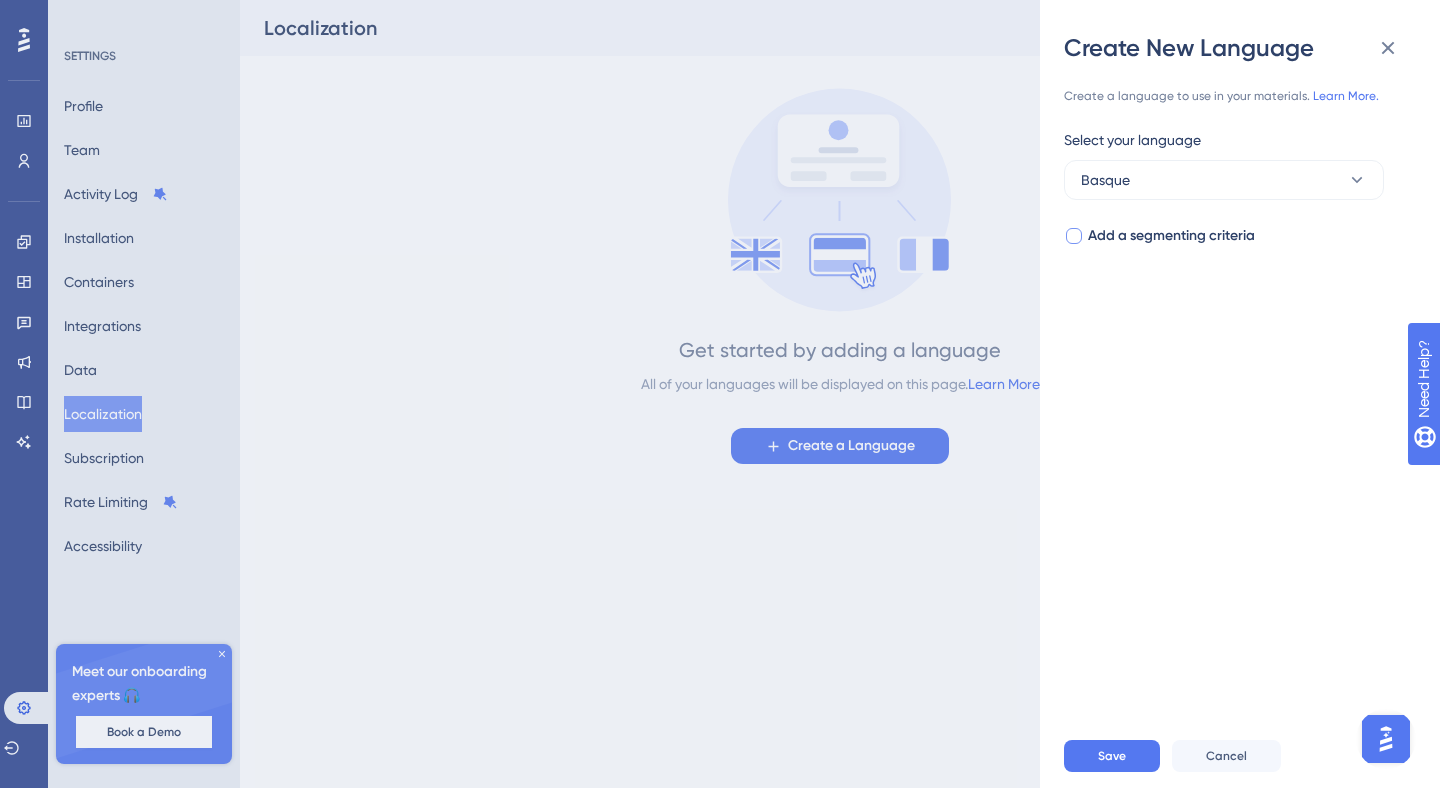 click on "Add a segmenting criteria" at bounding box center [1171, 236] 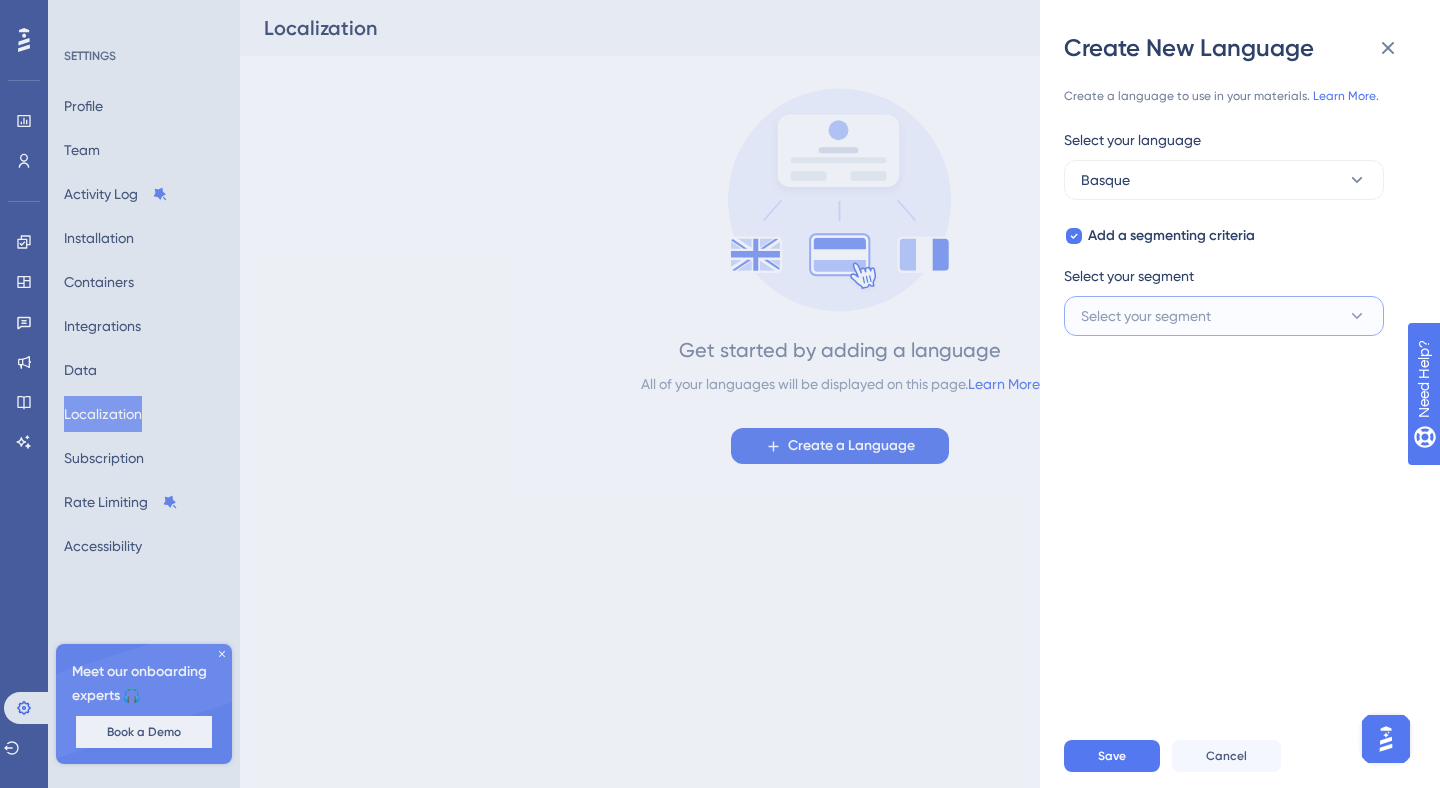 click on "Select your segment" at bounding box center [1224, 316] 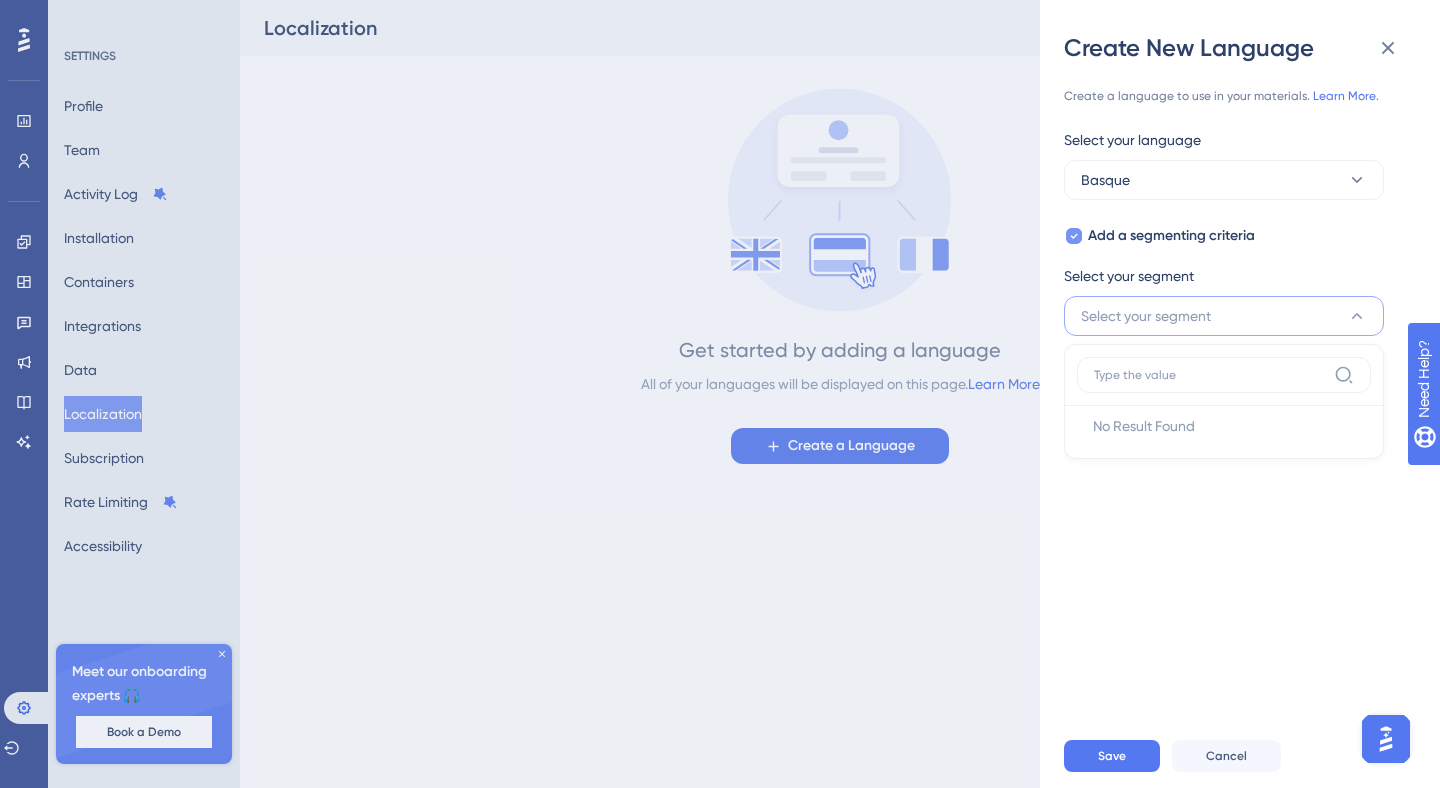 click on "Add a segmenting criteria" at bounding box center [1171, 236] 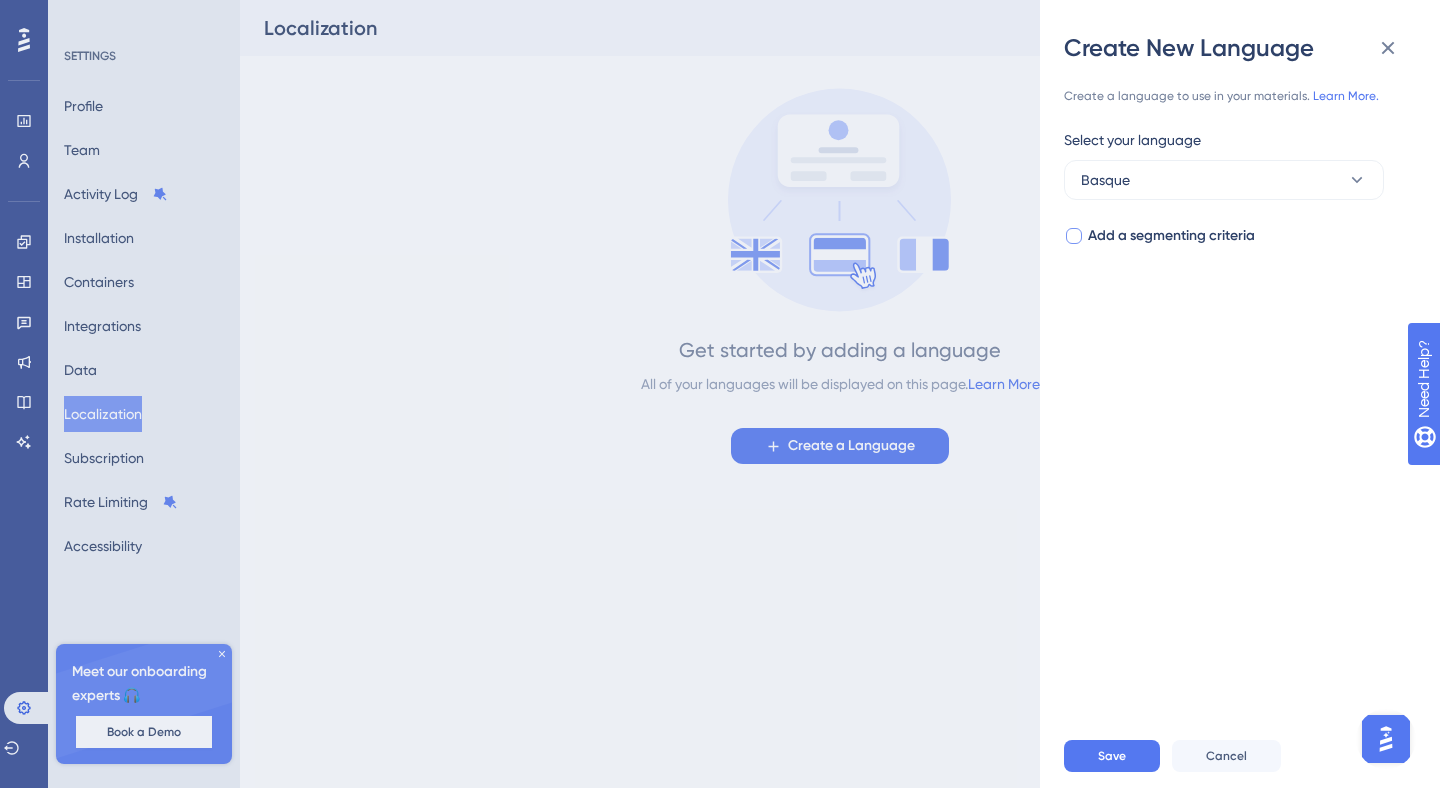 click on "Add a segmenting criteria" at bounding box center [1171, 236] 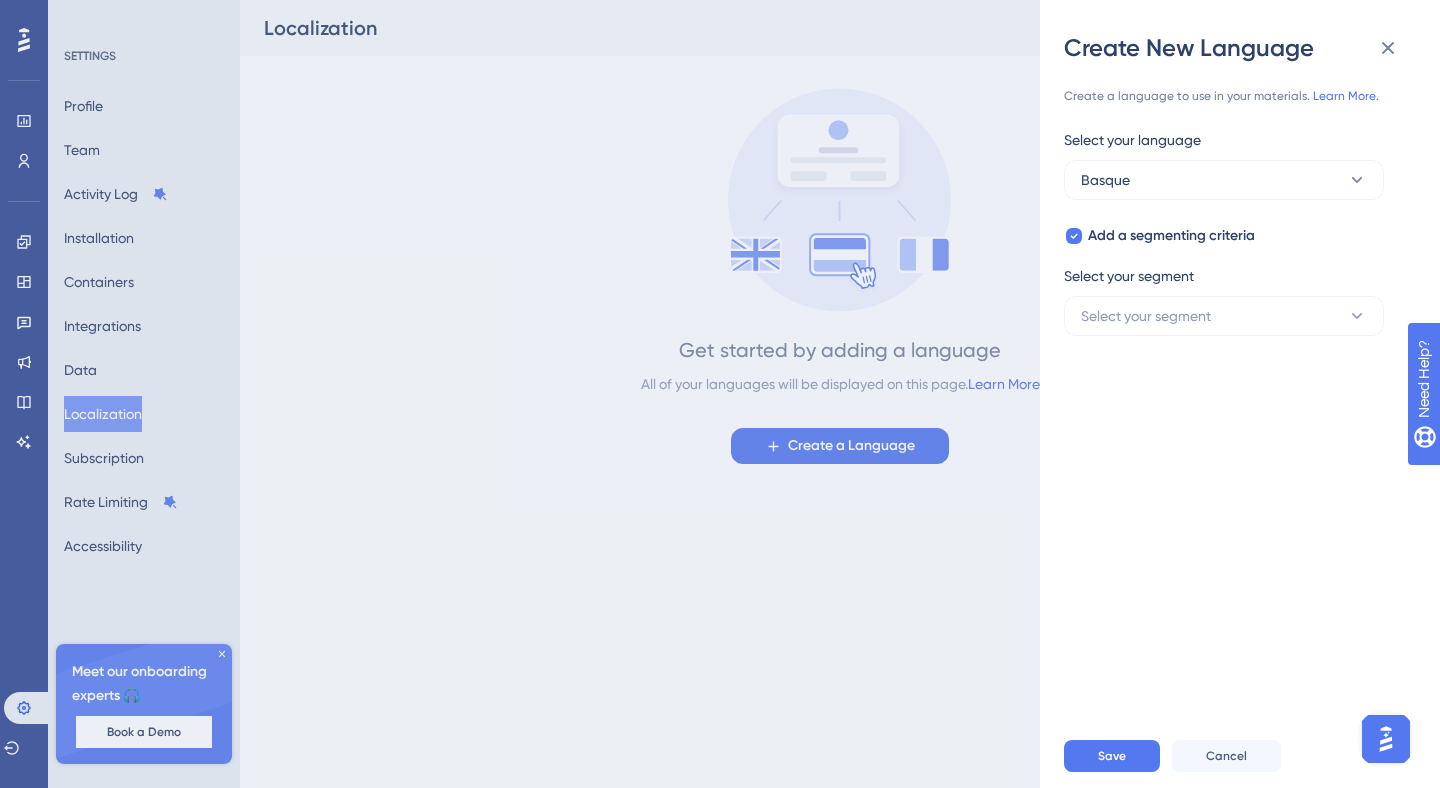 click on "Create a language to use in your materials.   Learn More. Select your language Basque Add a segmenting criteria Select your segment Select your segment" at bounding box center [1248, 394] 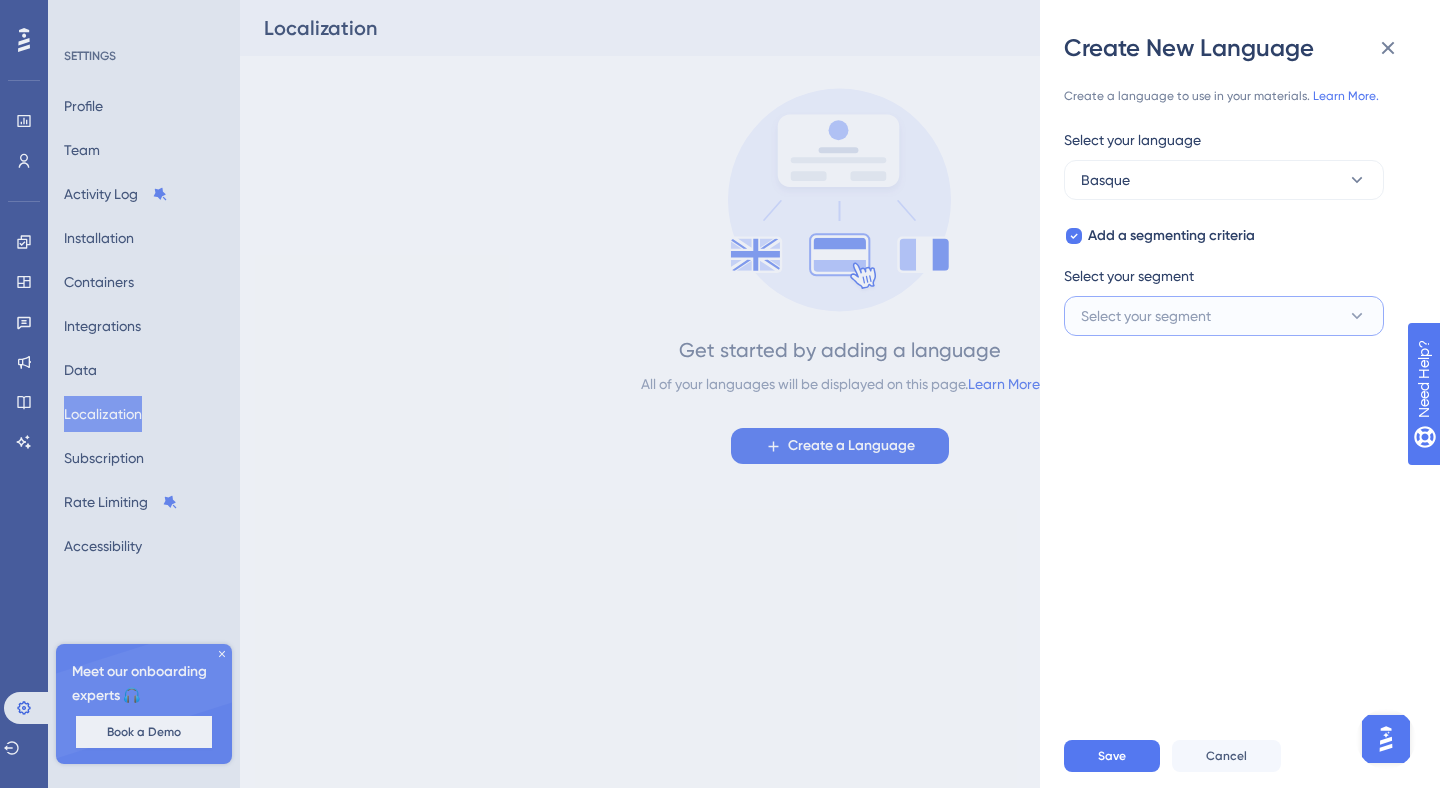 click on "Select your segment" at bounding box center (1224, 316) 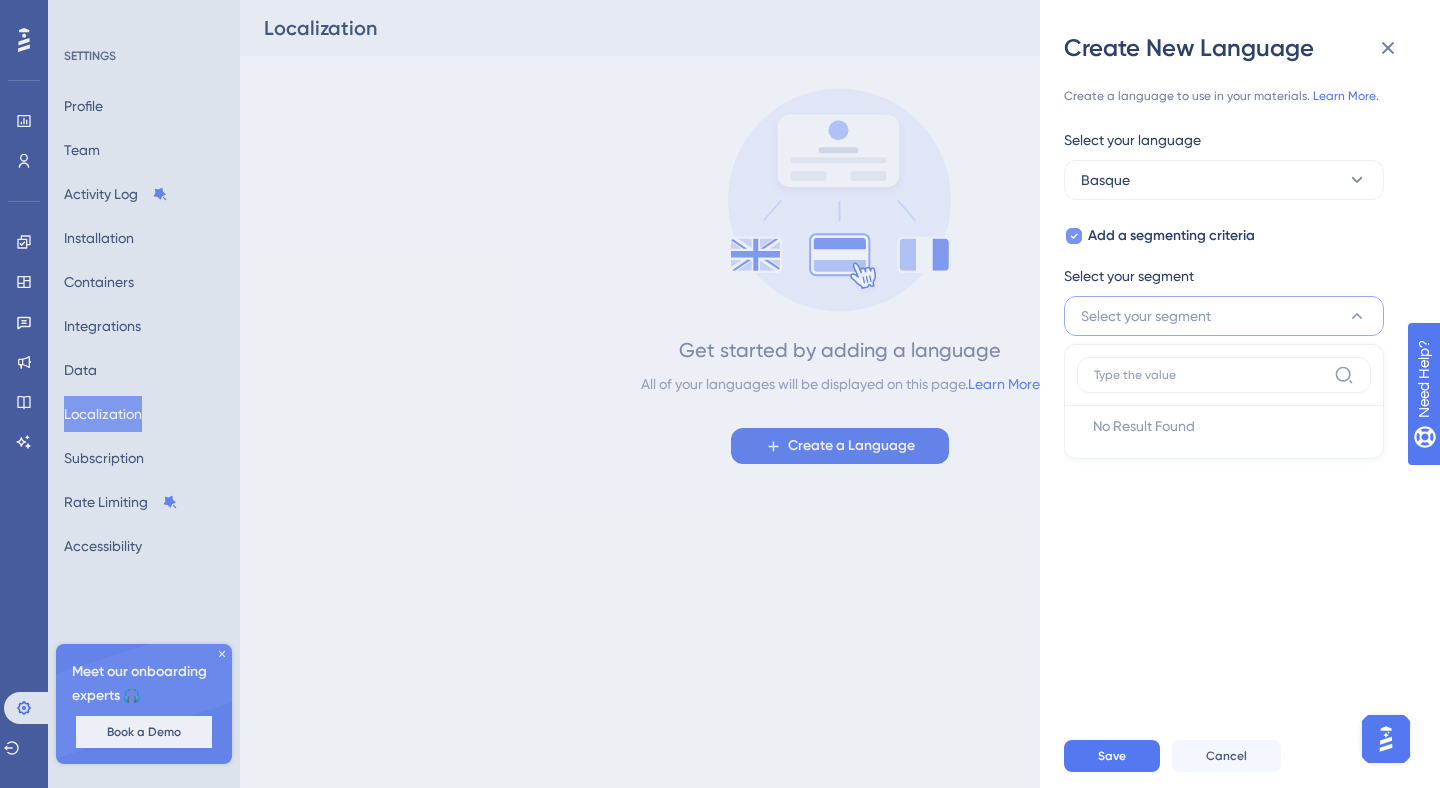 click on "Add a segmenting criteria" at bounding box center [1171, 236] 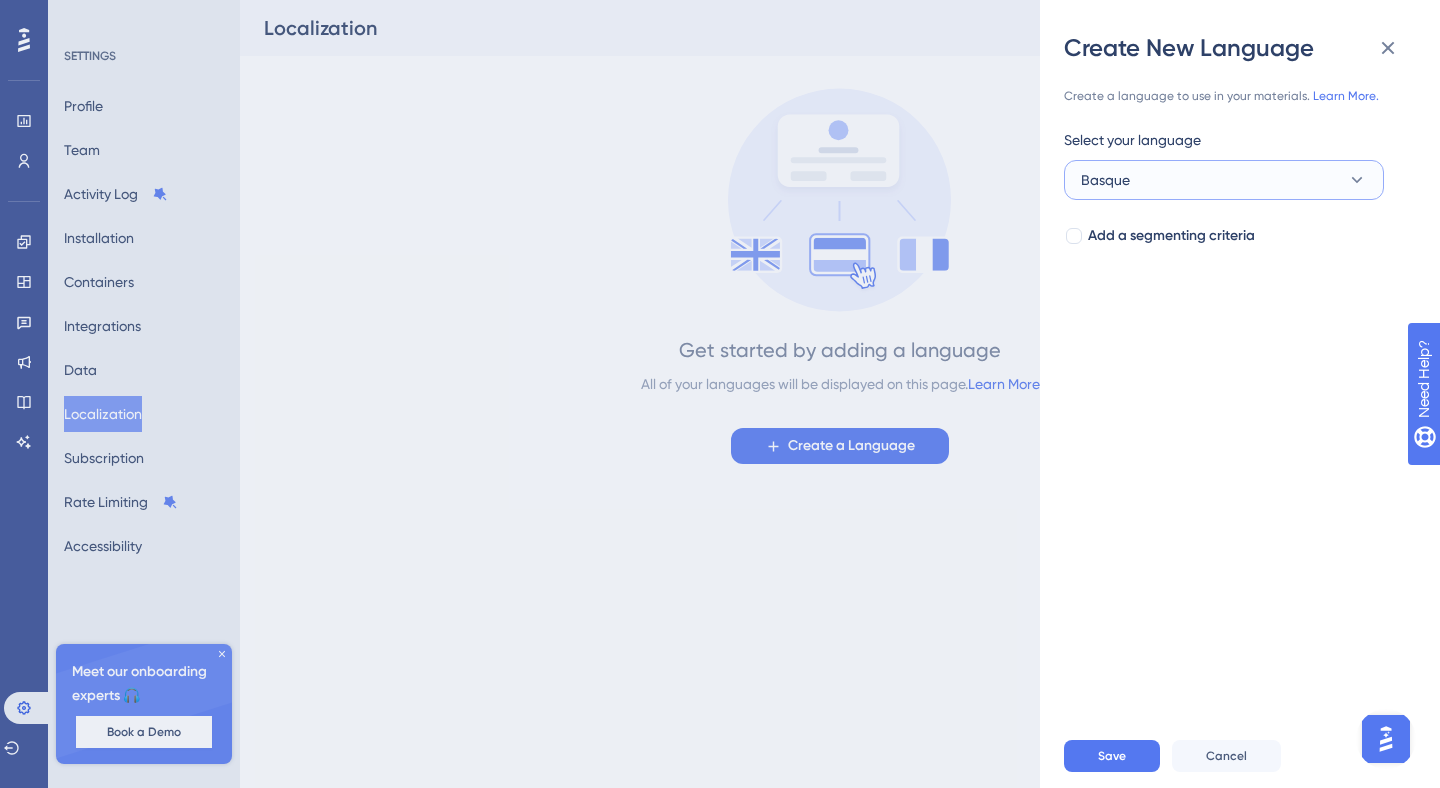 click on "Basque" at bounding box center [1224, 180] 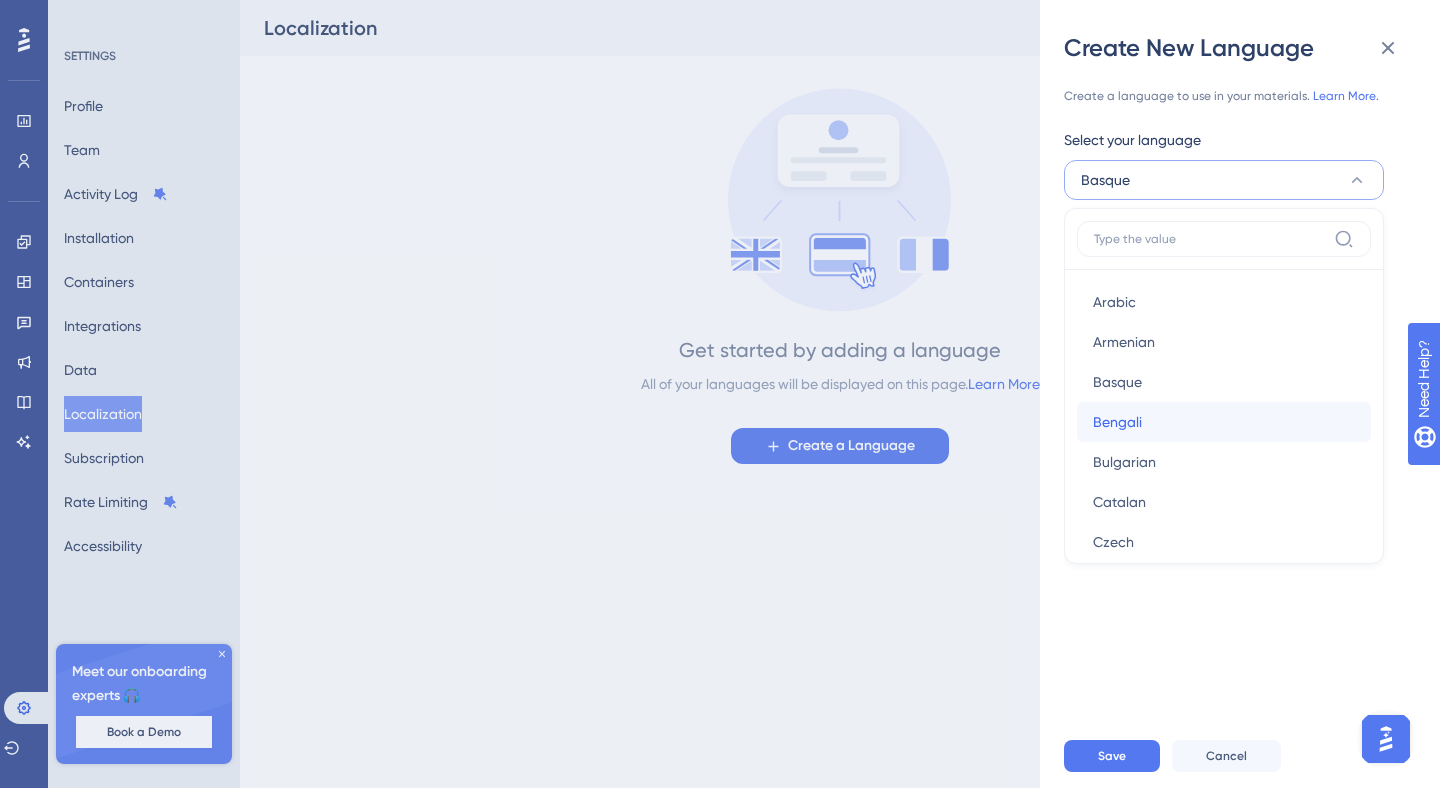 click on "Bengali Bengali" at bounding box center [1224, 422] 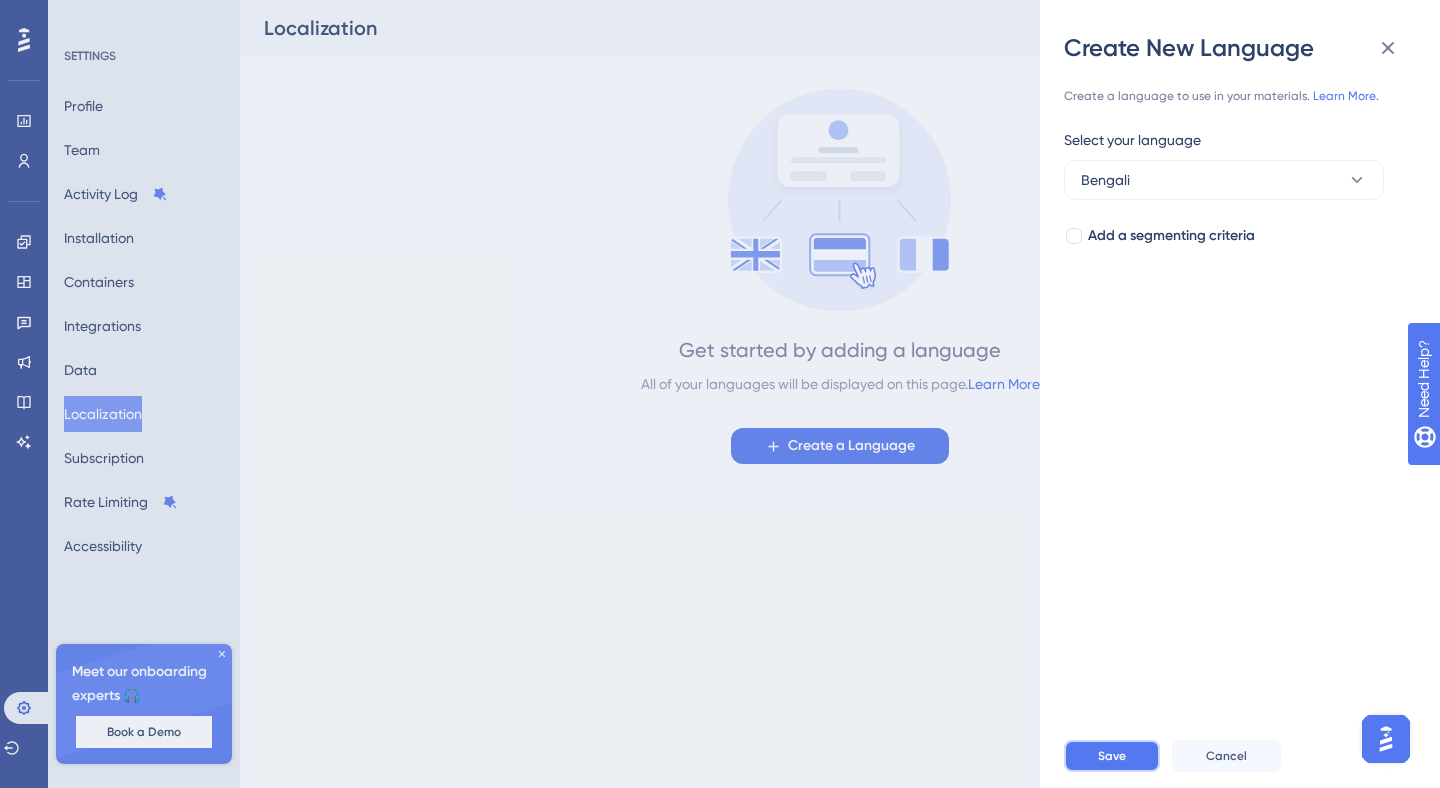 click on "Save" at bounding box center [1112, 756] 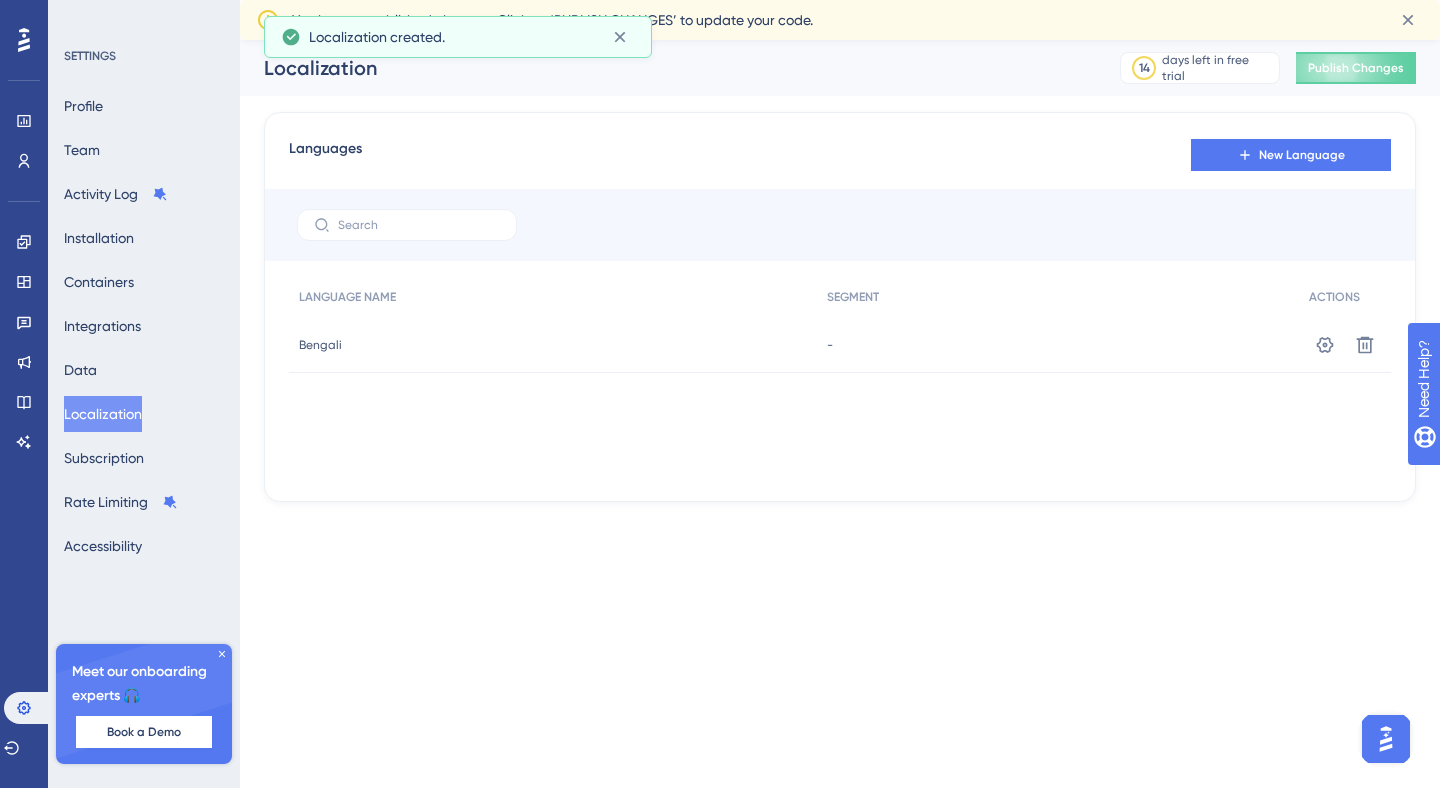 click on "Bengali Bengali" at bounding box center [553, 345] 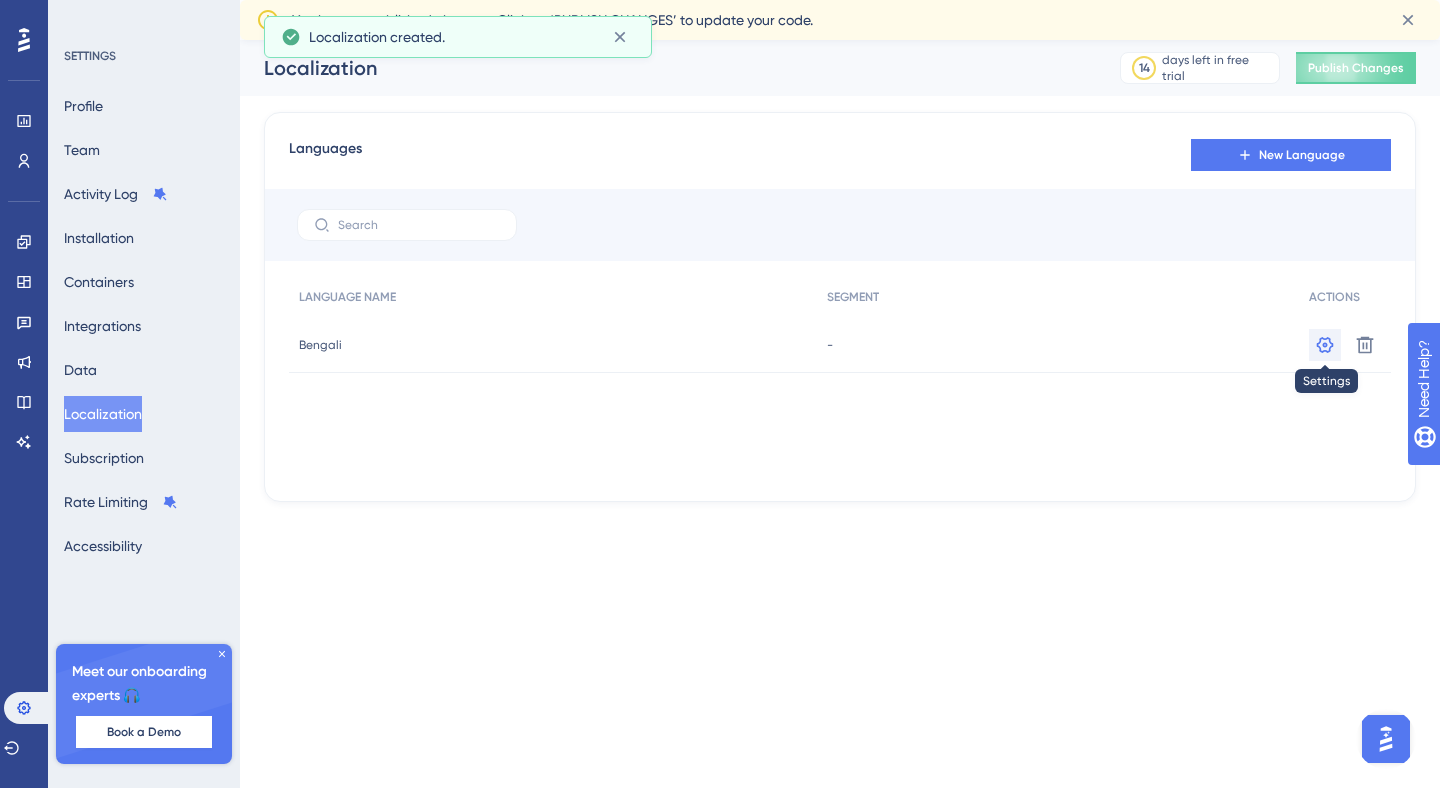 click 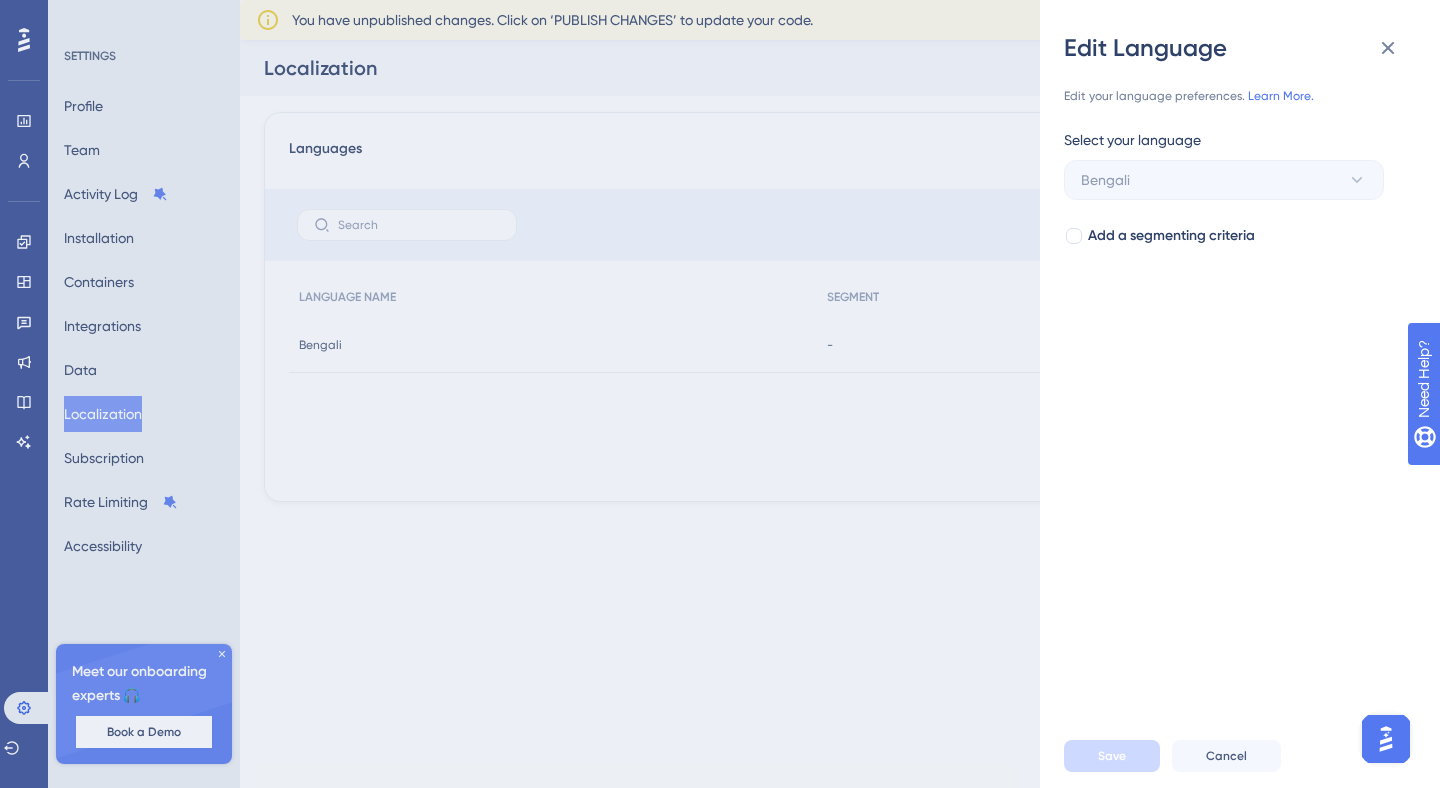 click on "Edit Language Edit your language preferences.   Learn More. Select your language Bengali Add a segmenting criteria Save Cancel" at bounding box center [720, 394] 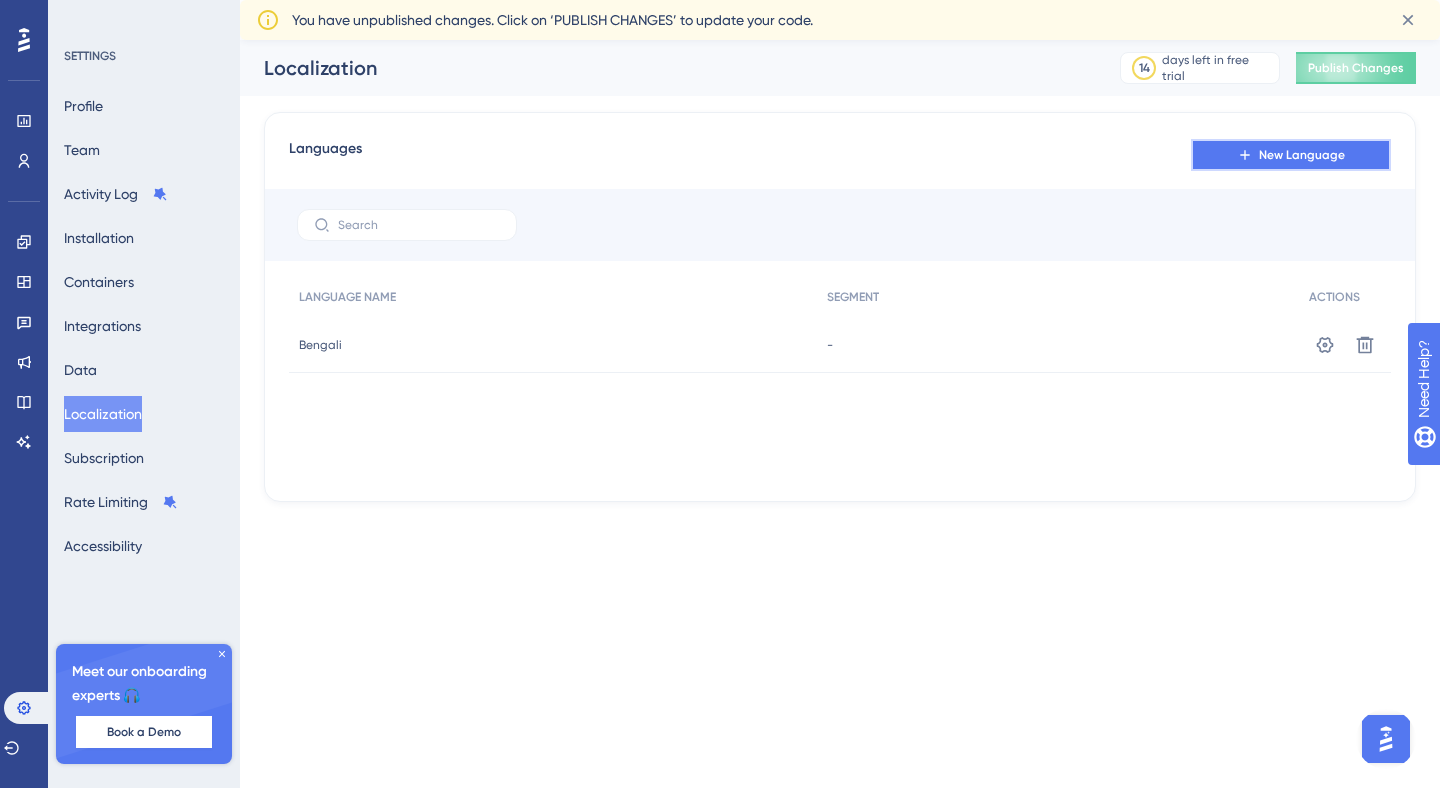 click on "New Language" at bounding box center (1302, 155) 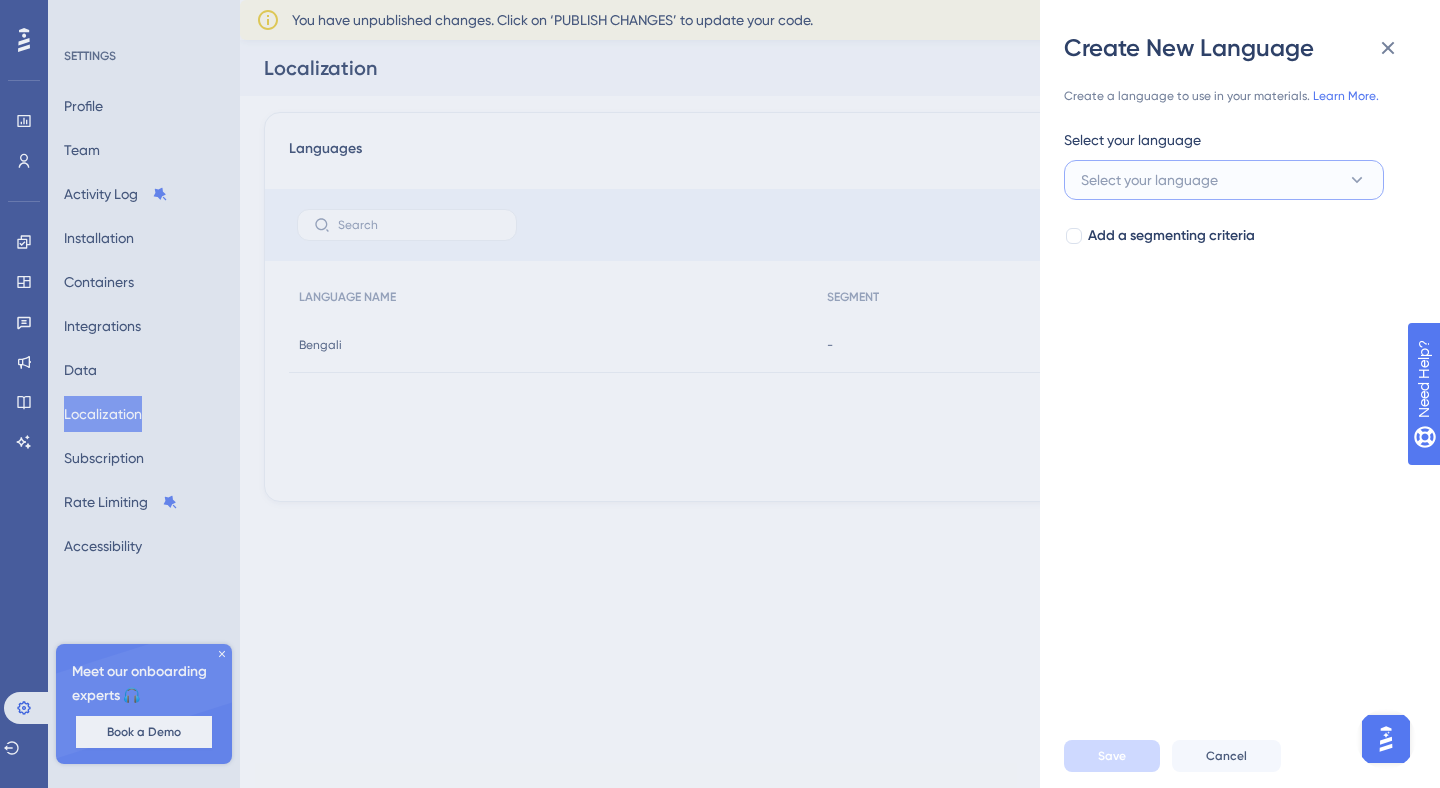 click on "Select your language" at bounding box center [1224, 180] 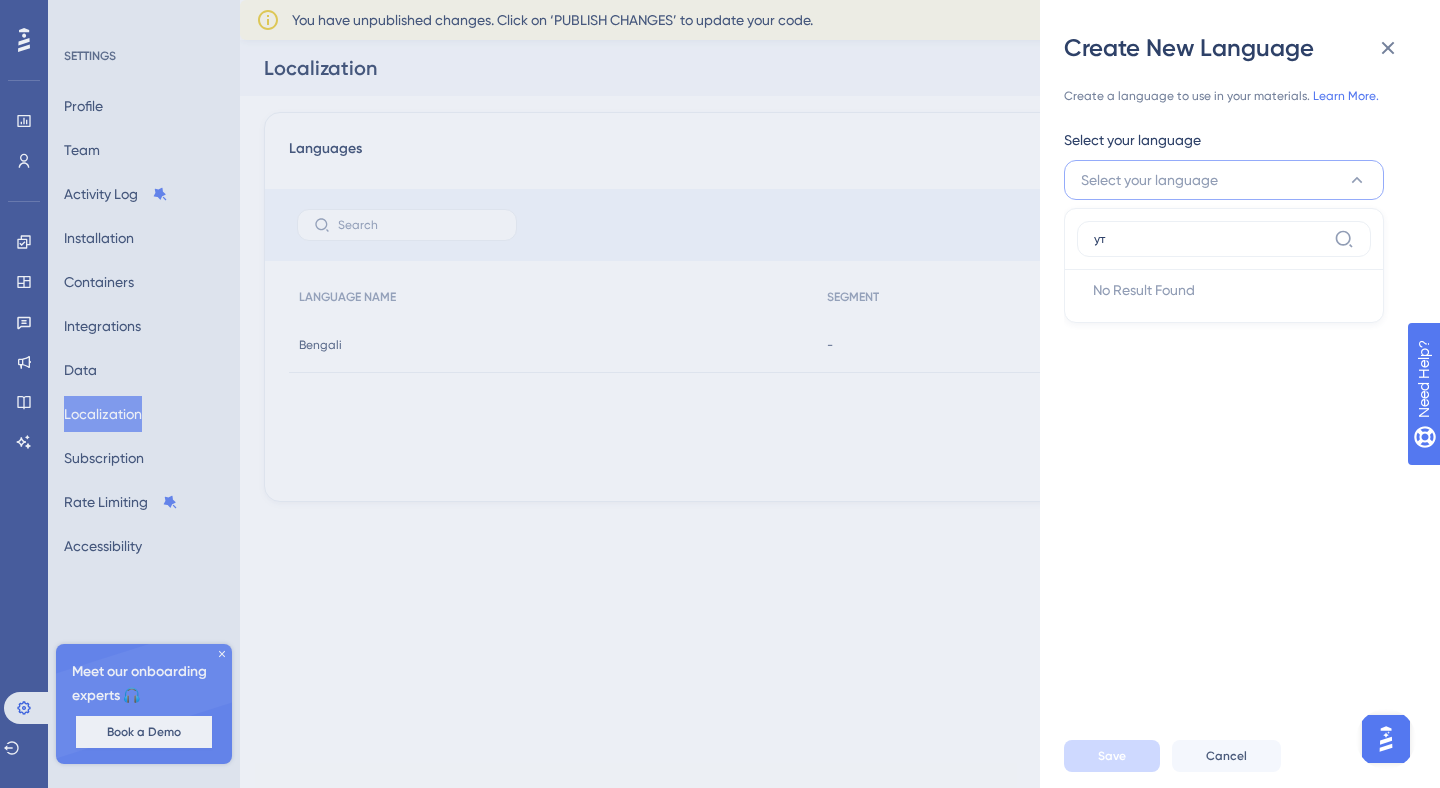 type on "у" 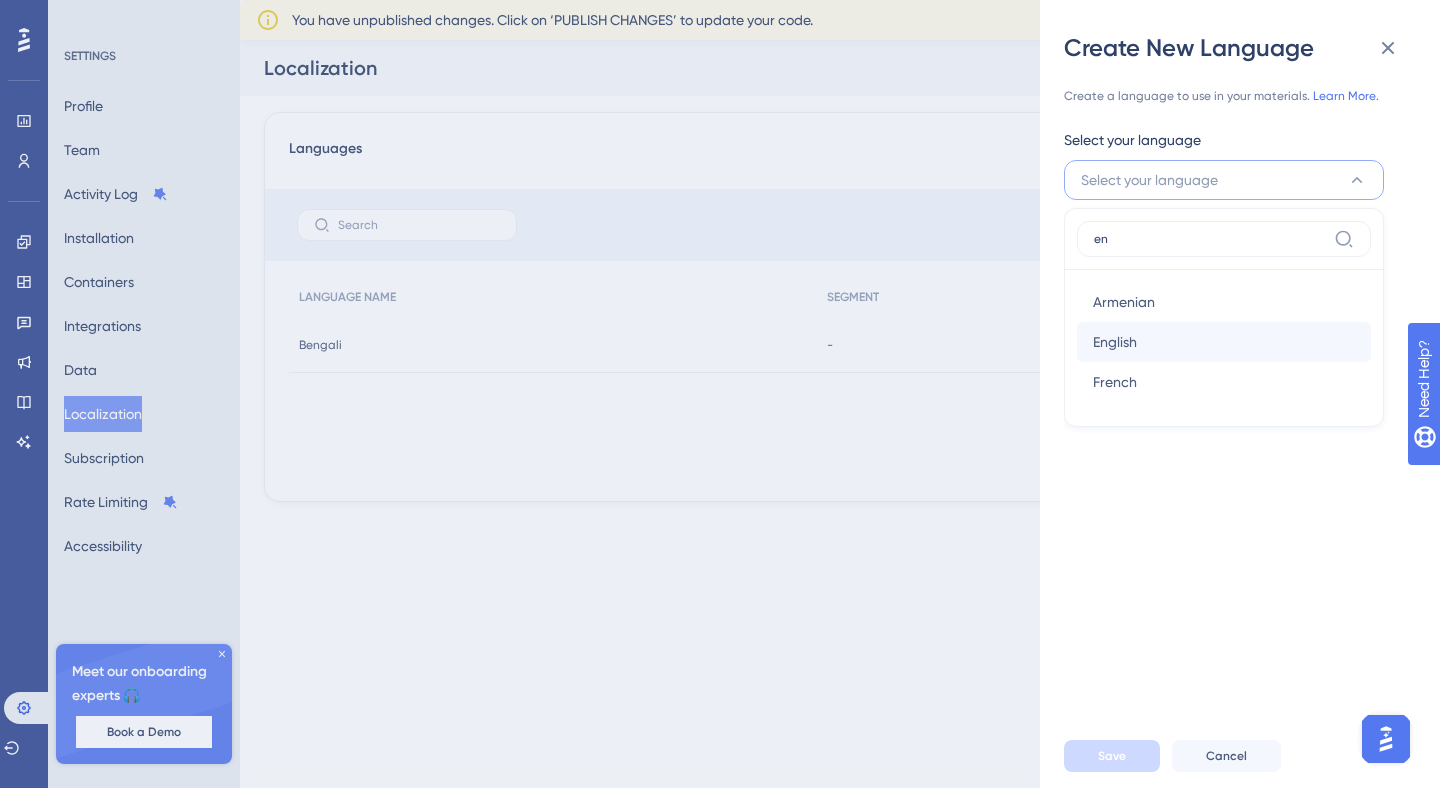 type on "en" 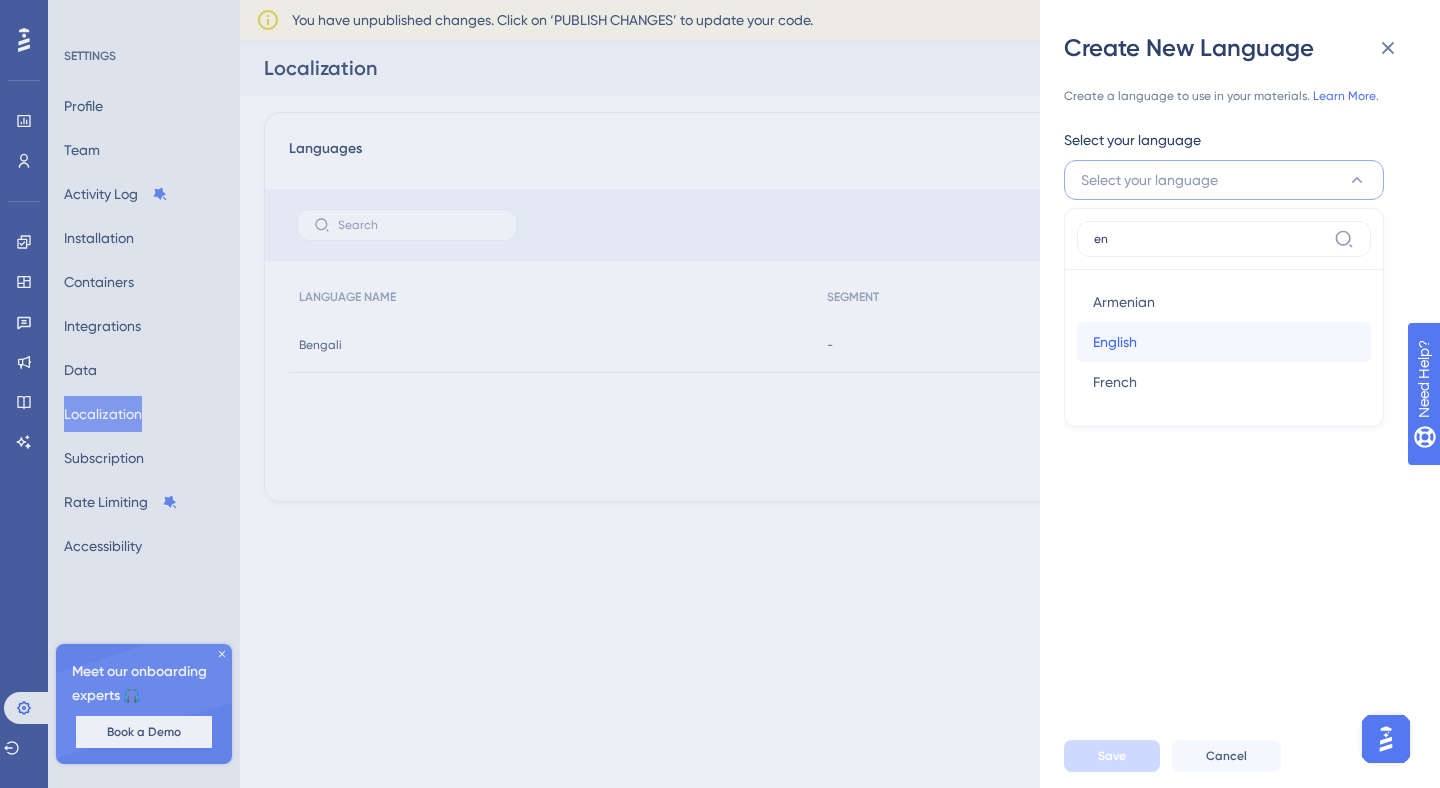click on "English English" at bounding box center (1224, 342) 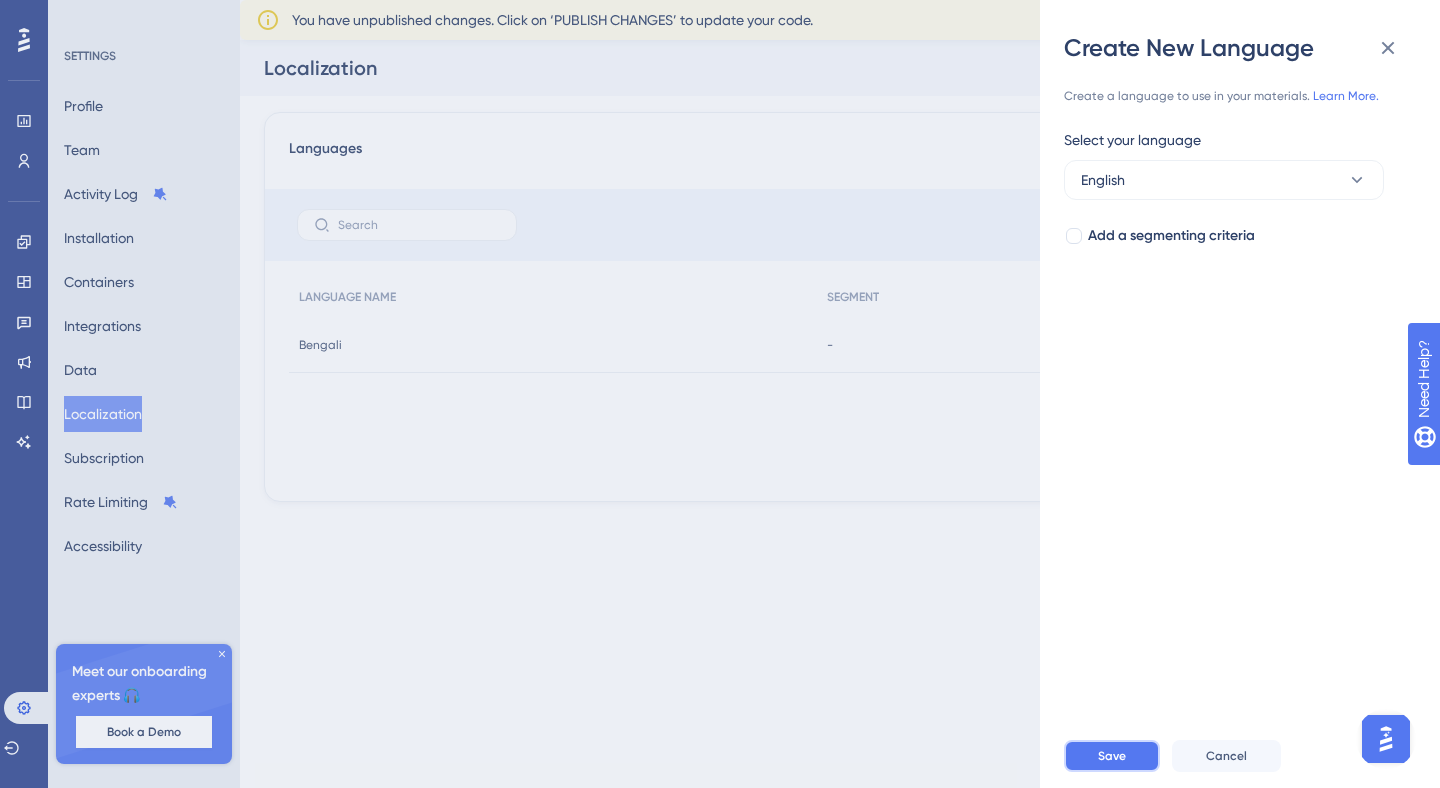 click on "Save" at bounding box center (1112, 756) 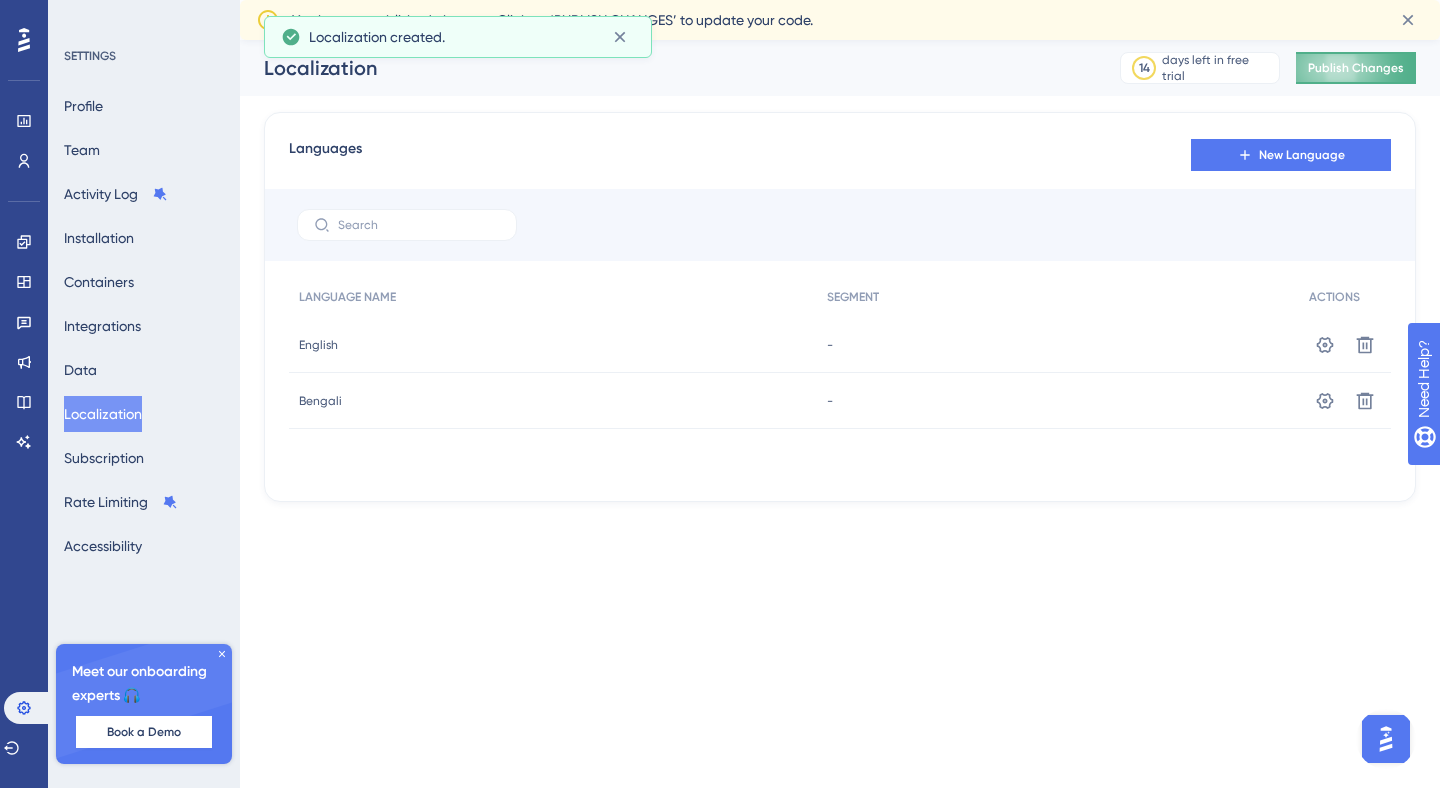 click on "Publish Changes" at bounding box center [1356, 68] 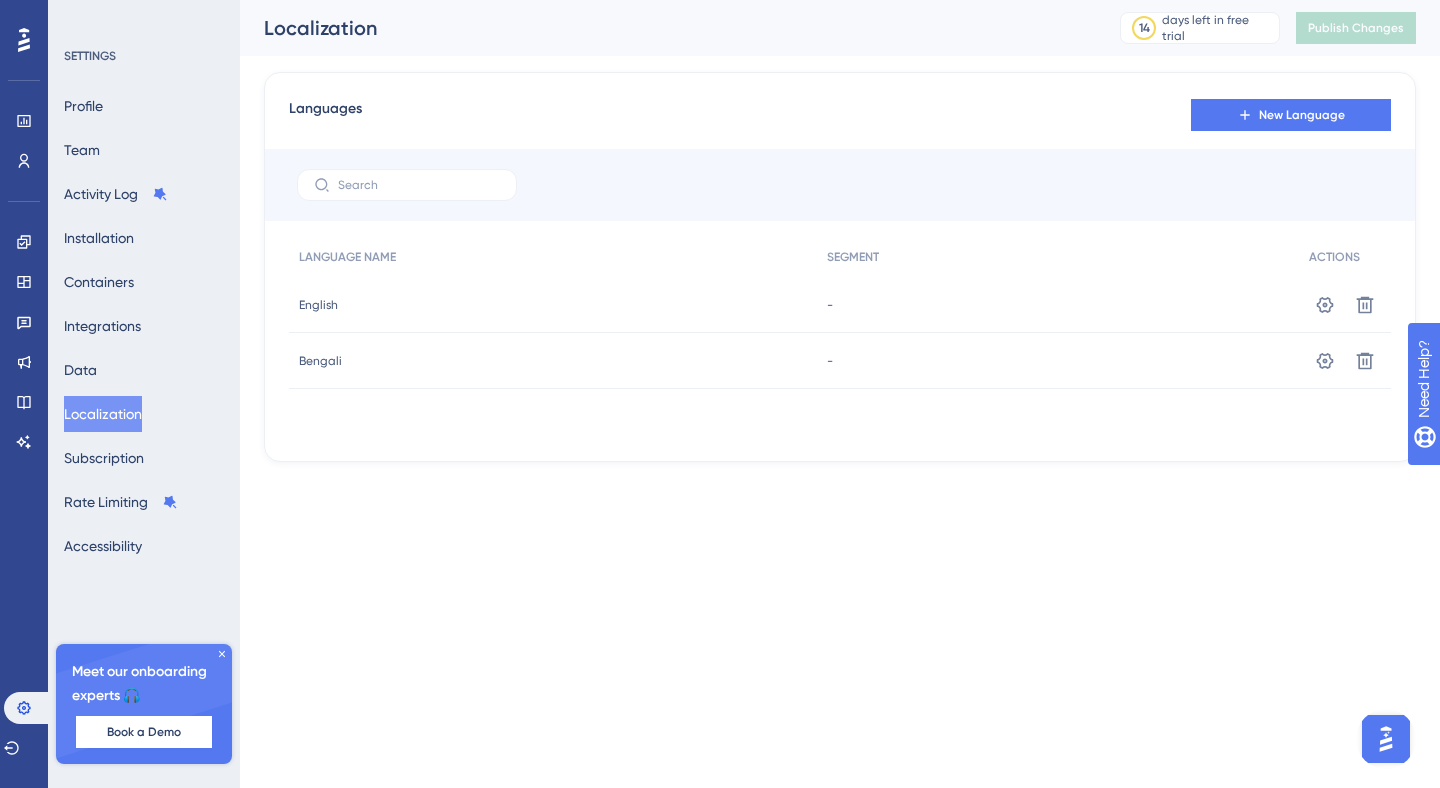 click 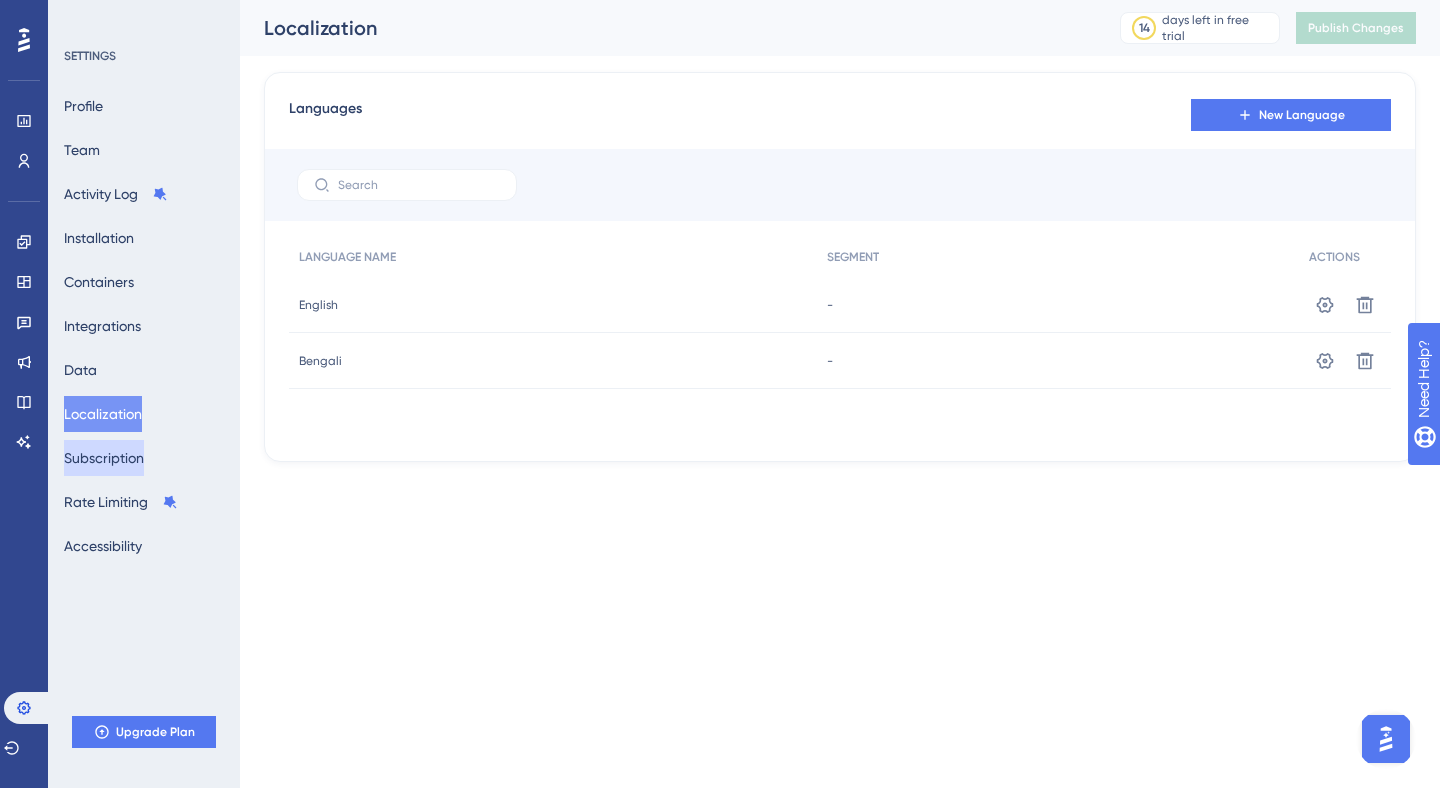 click on "Subscription" at bounding box center [104, 458] 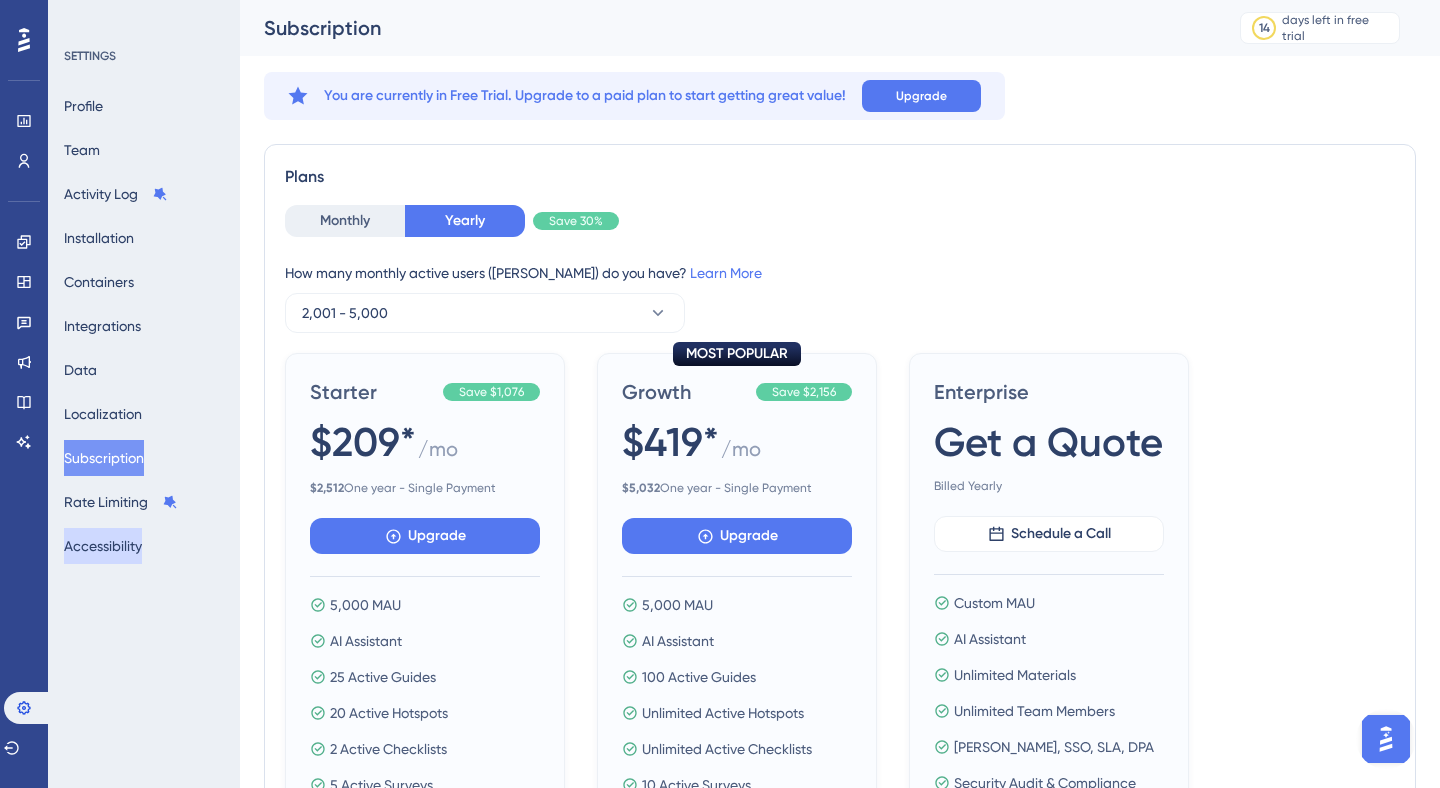 click on "Accessibility" at bounding box center [103, 546] 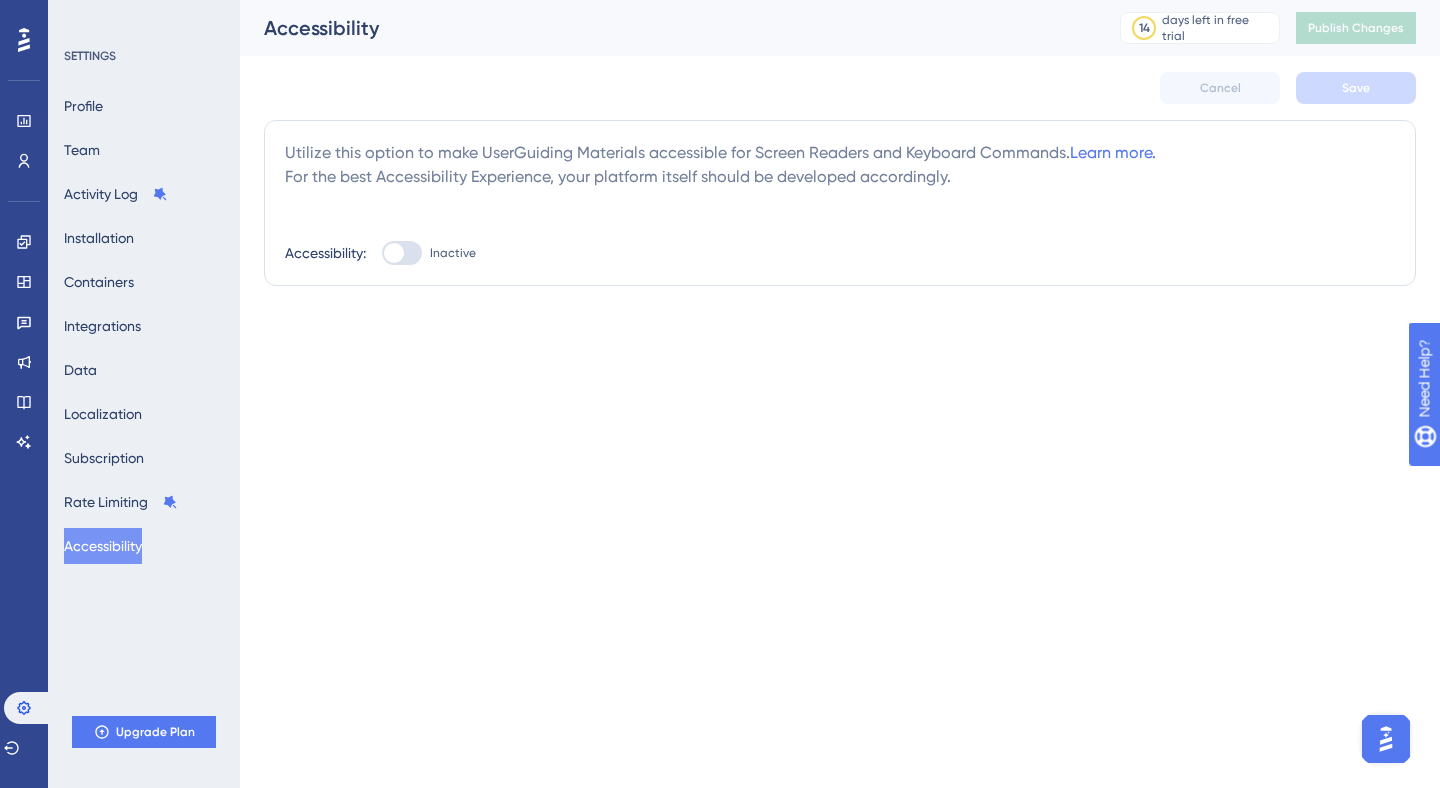scroll, scrollTop: 0, scrollLeft: 0, axis: both 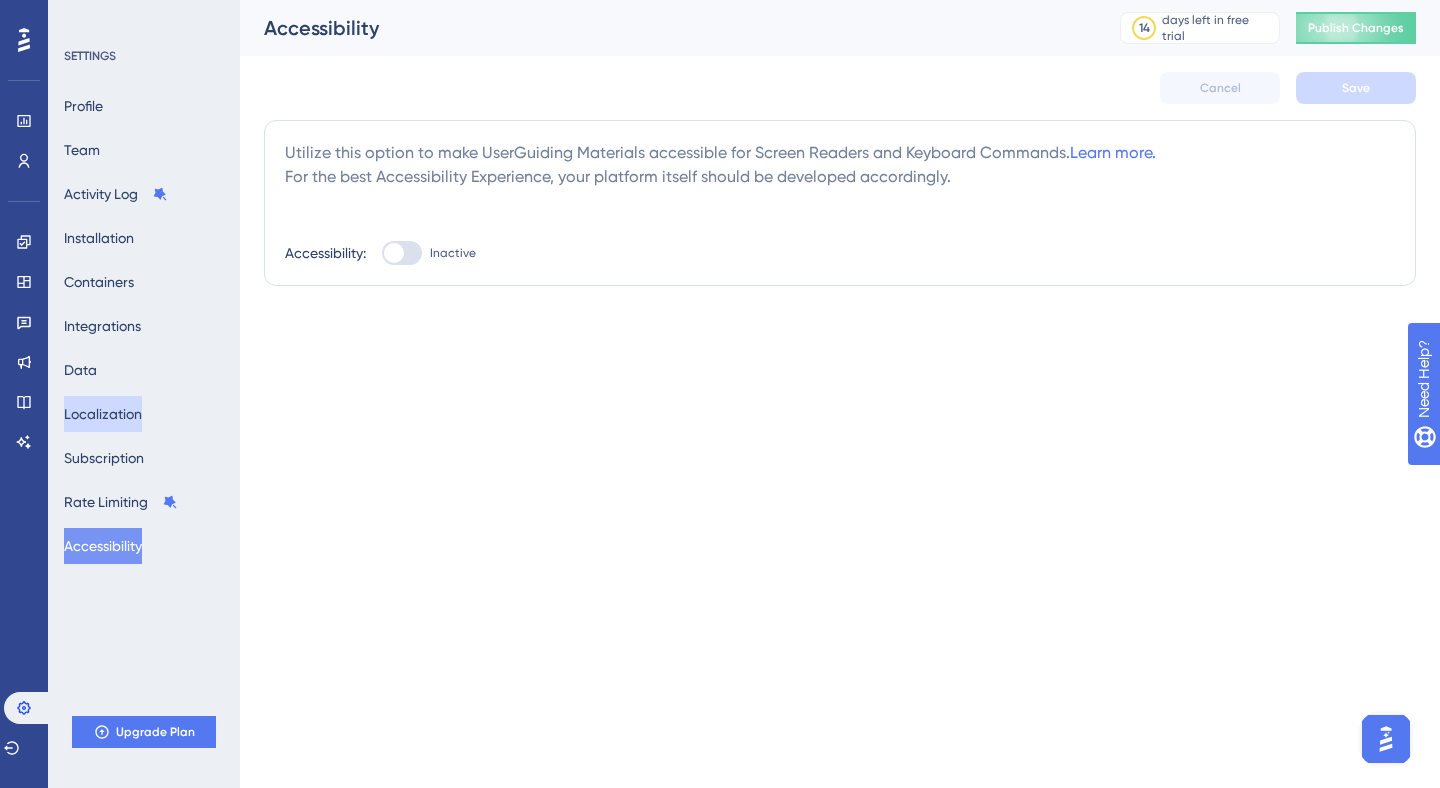 click on "Localization" at bounding box center [103, 414] 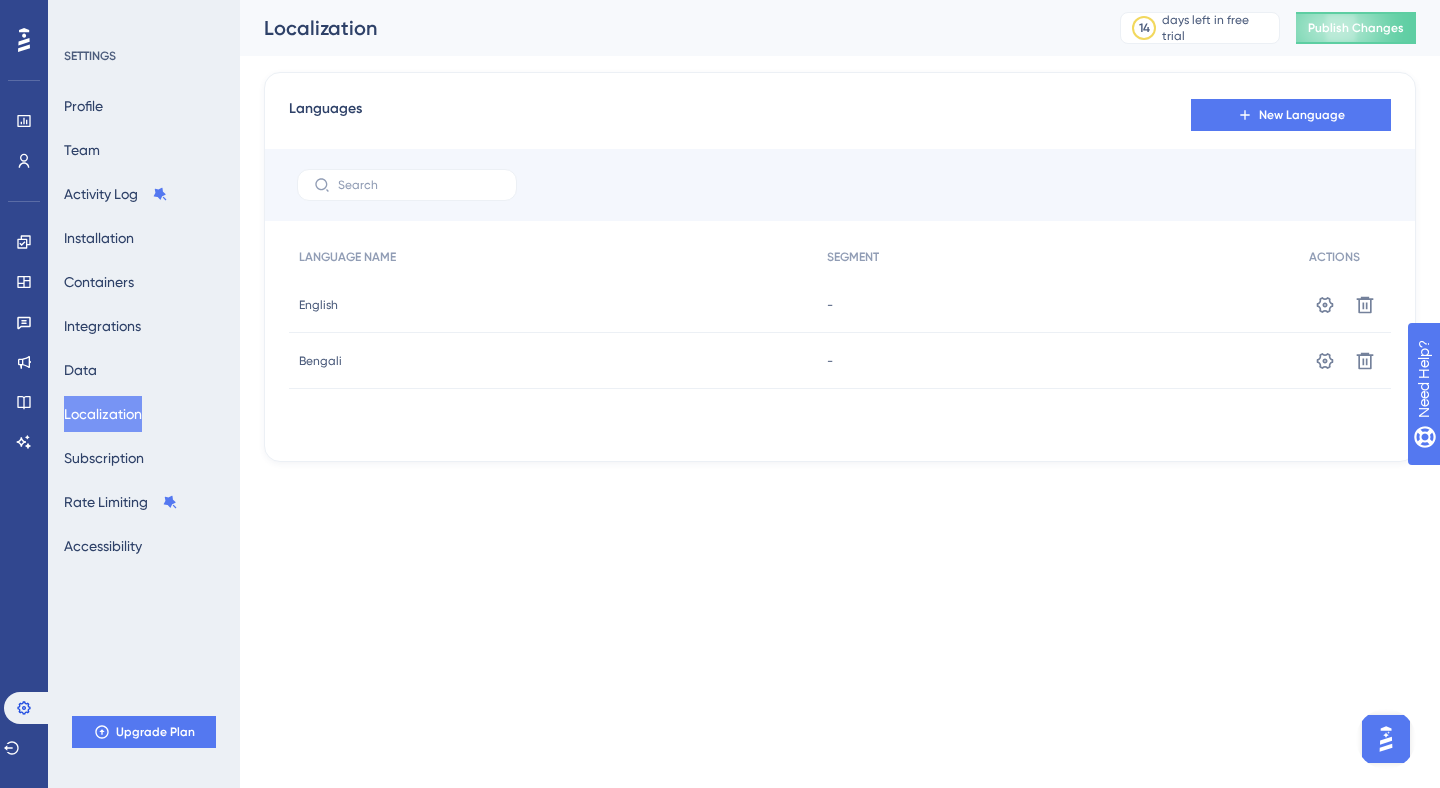 type 